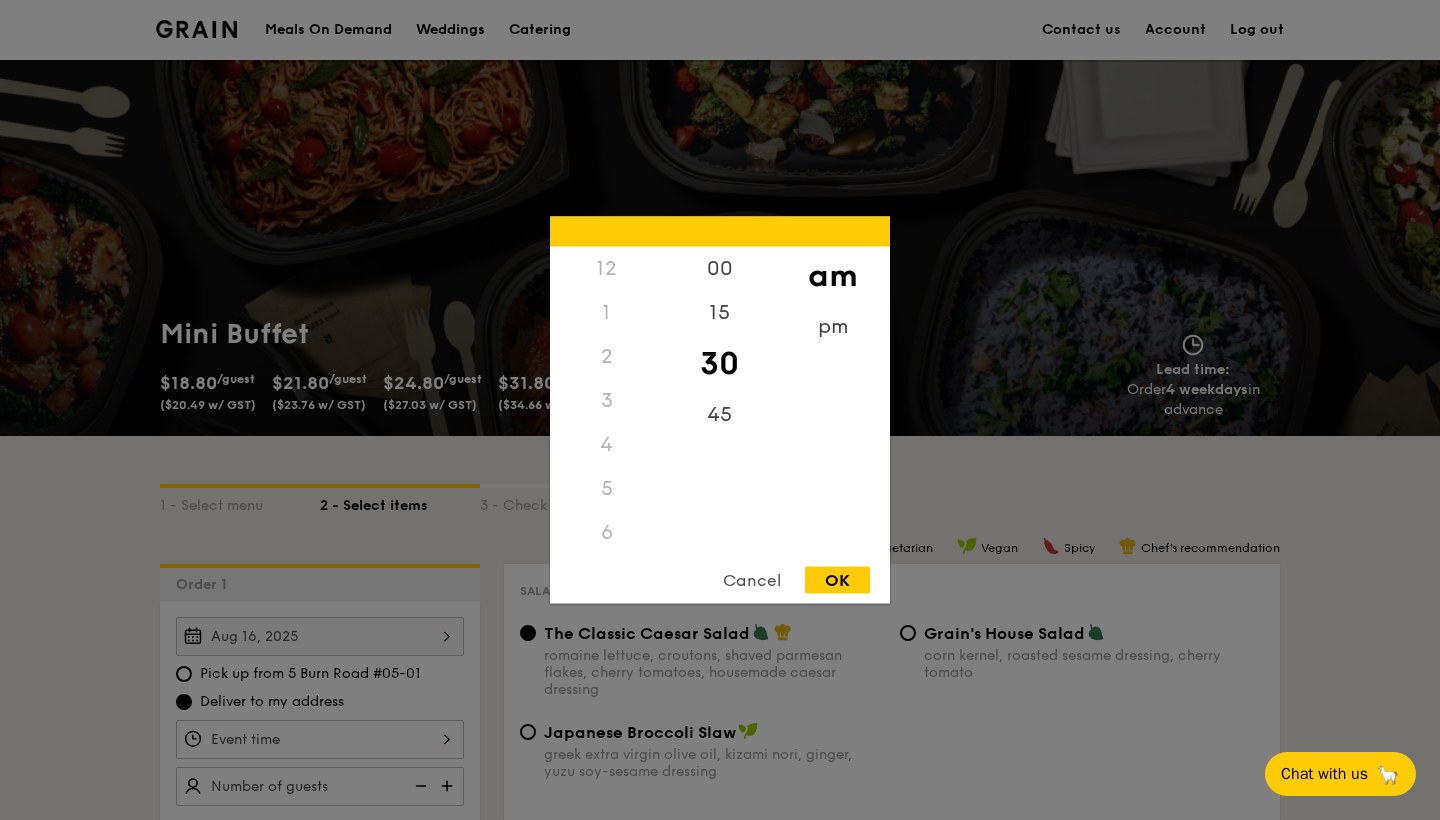 scroll, scrollTop: 408, scrollLeft: 0, axis: vertical 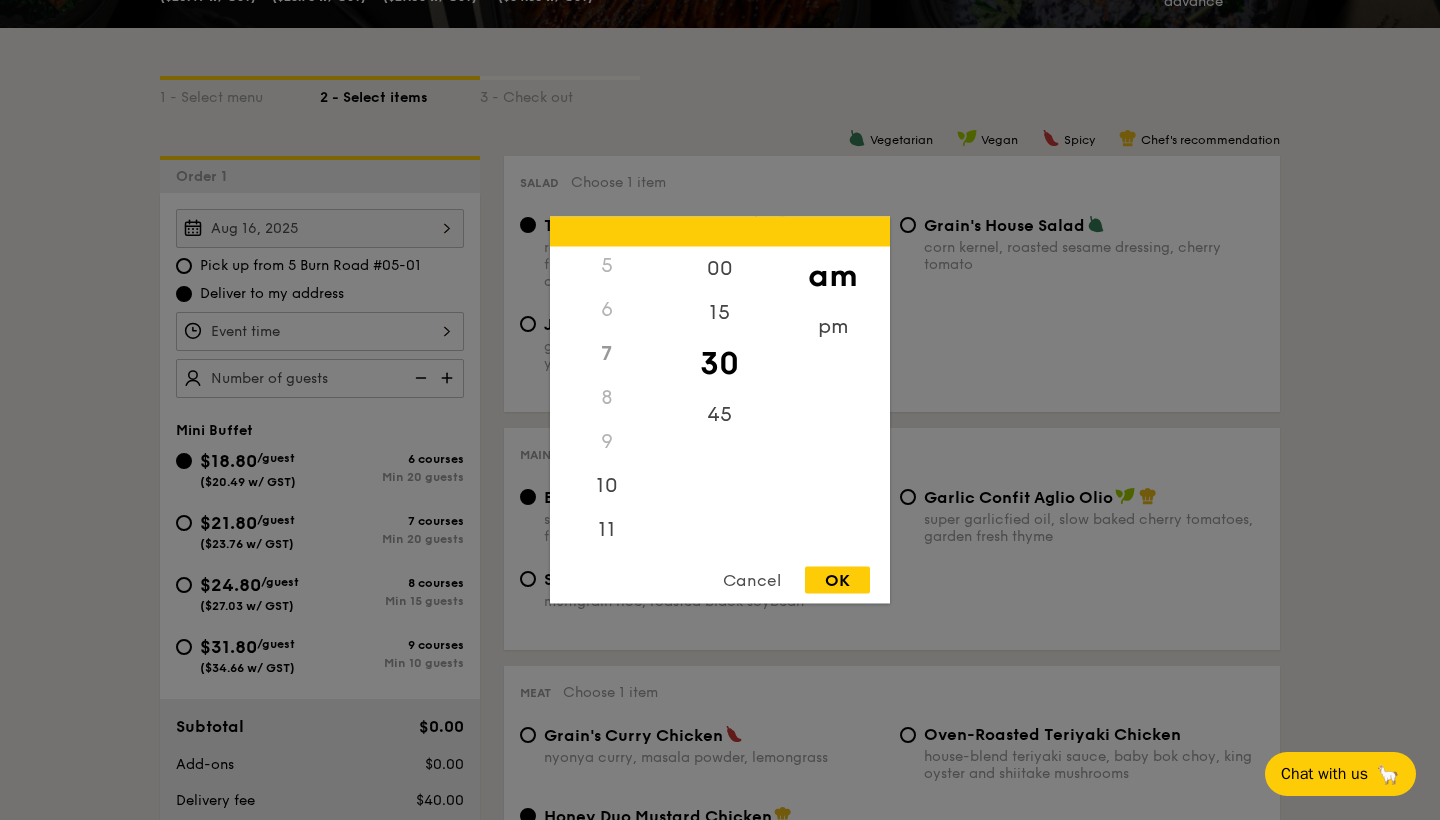 click at bounding box center (720, 410) 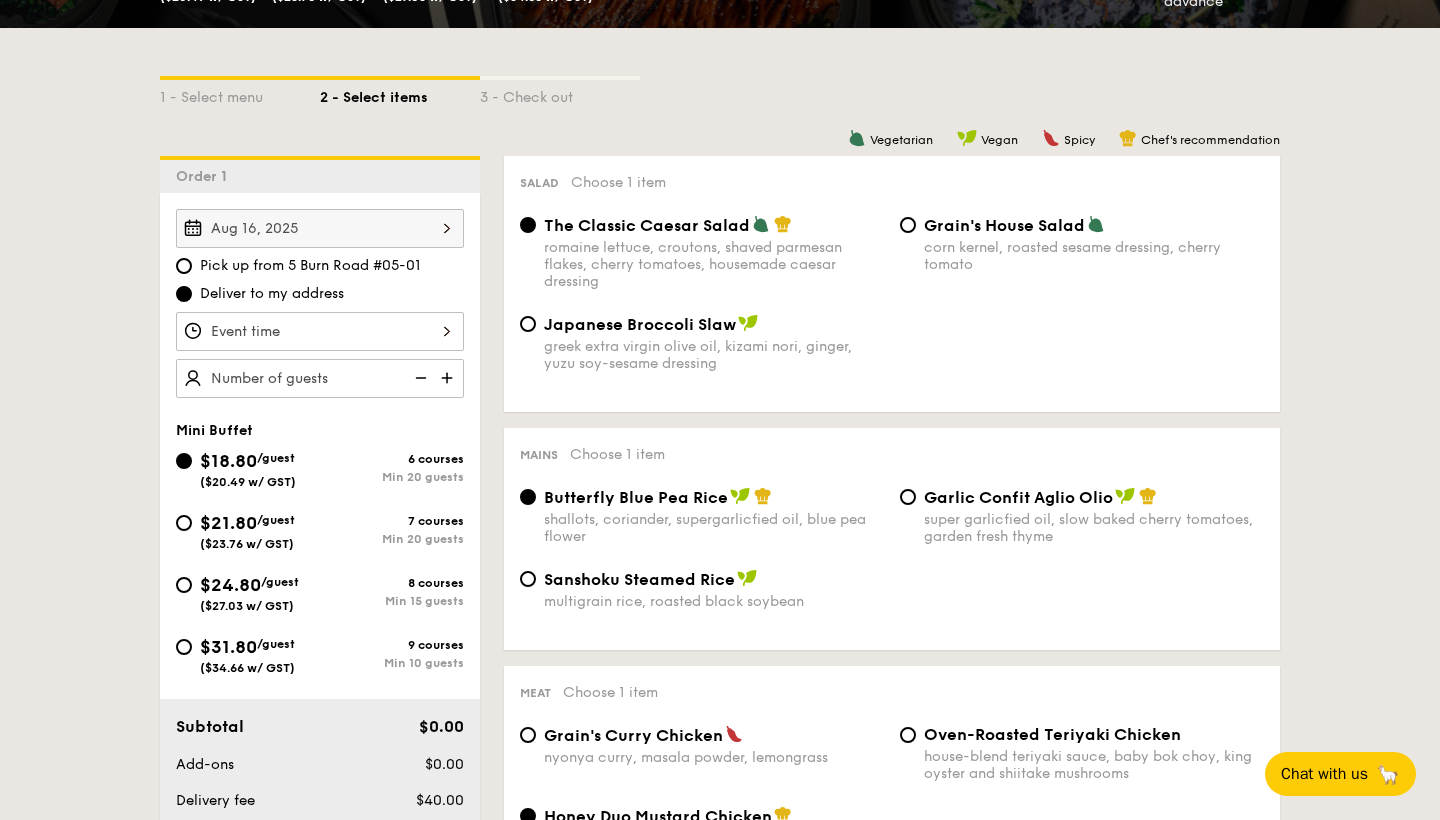 click on "Pick up from 5 Burn Road #05-01" at bounding box center [310, 266] 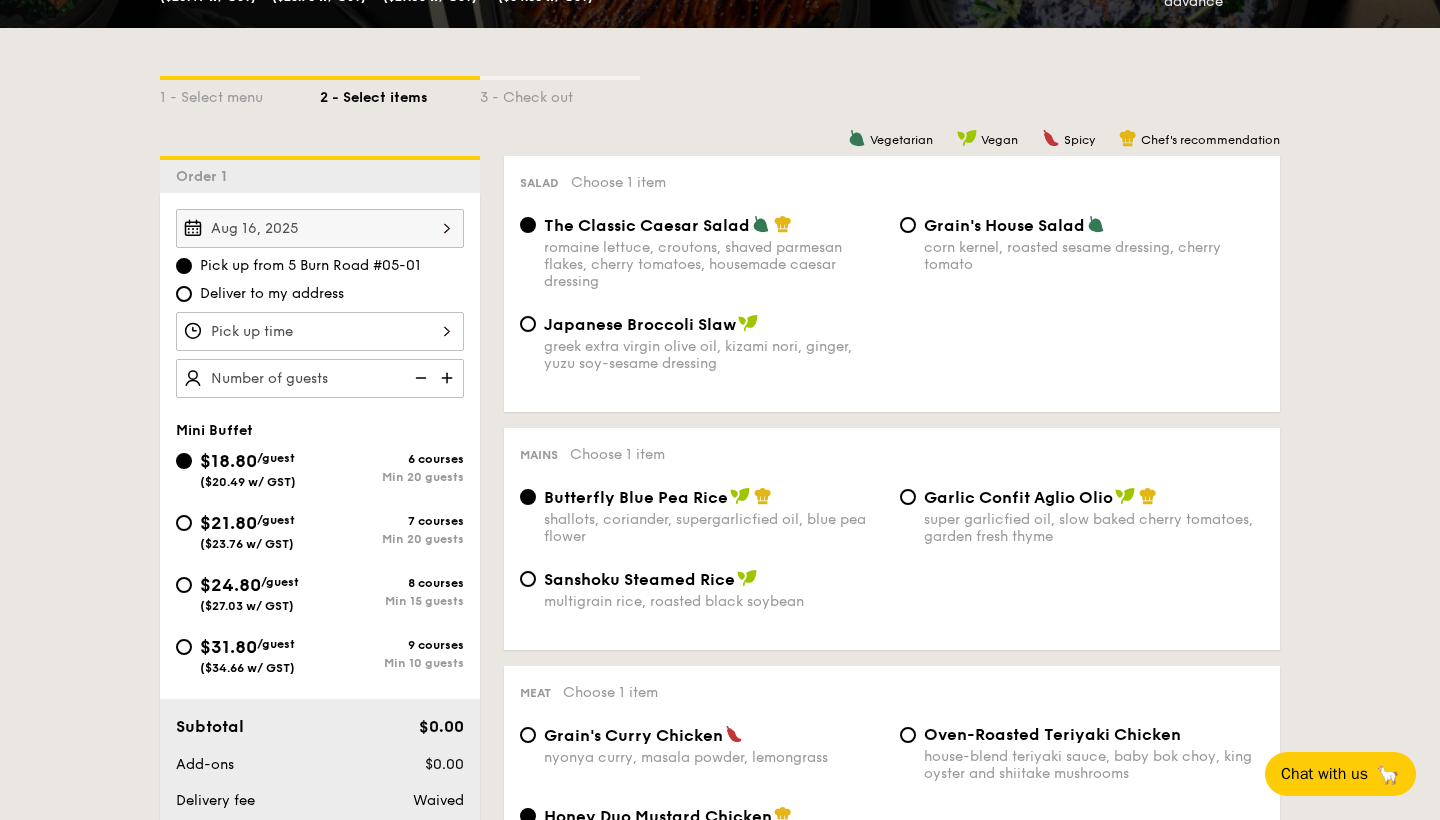click at bounding box center (320, 331) 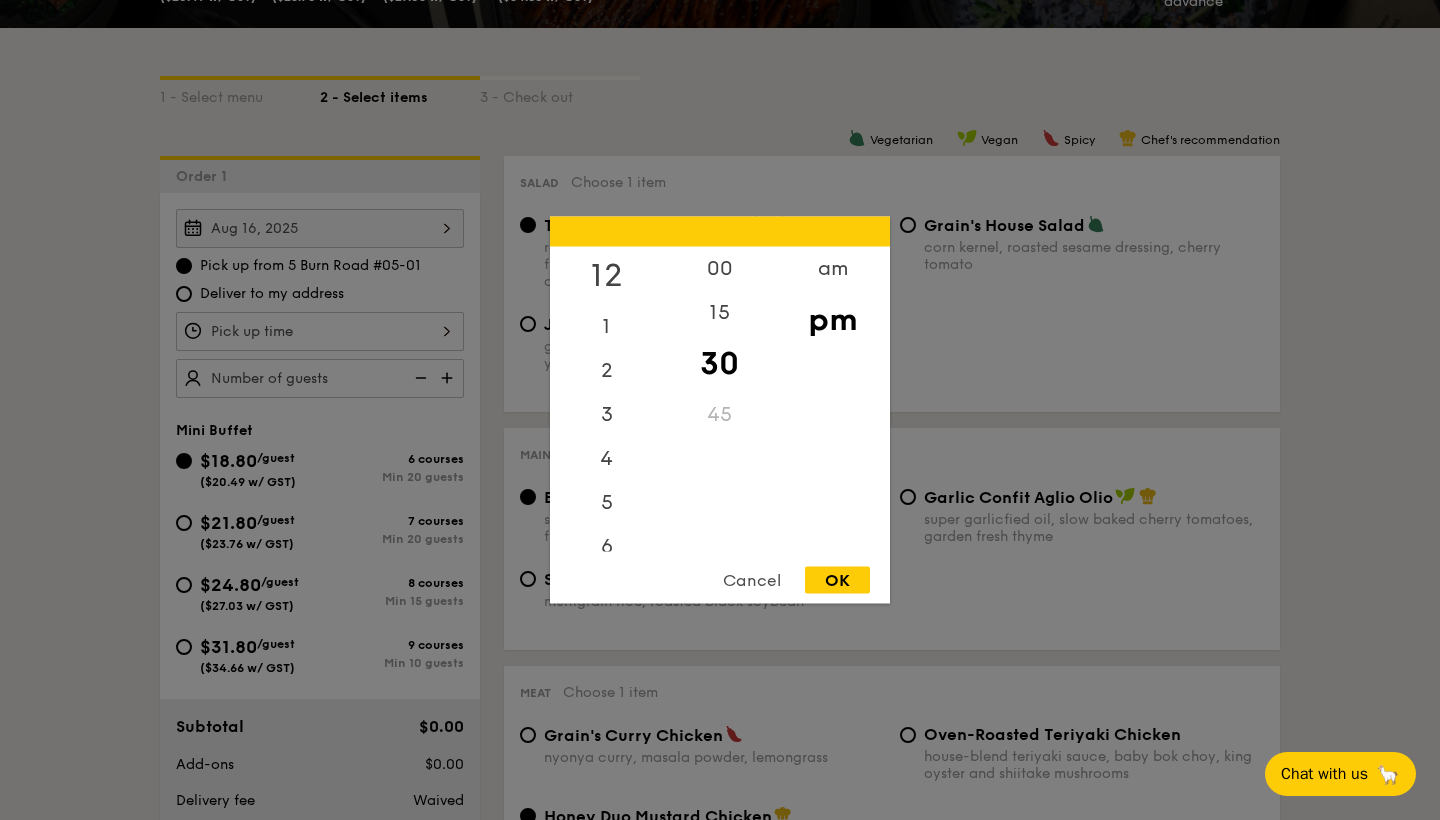 scroll, scrollTop: 0, scrollLeft: 0, axis: both 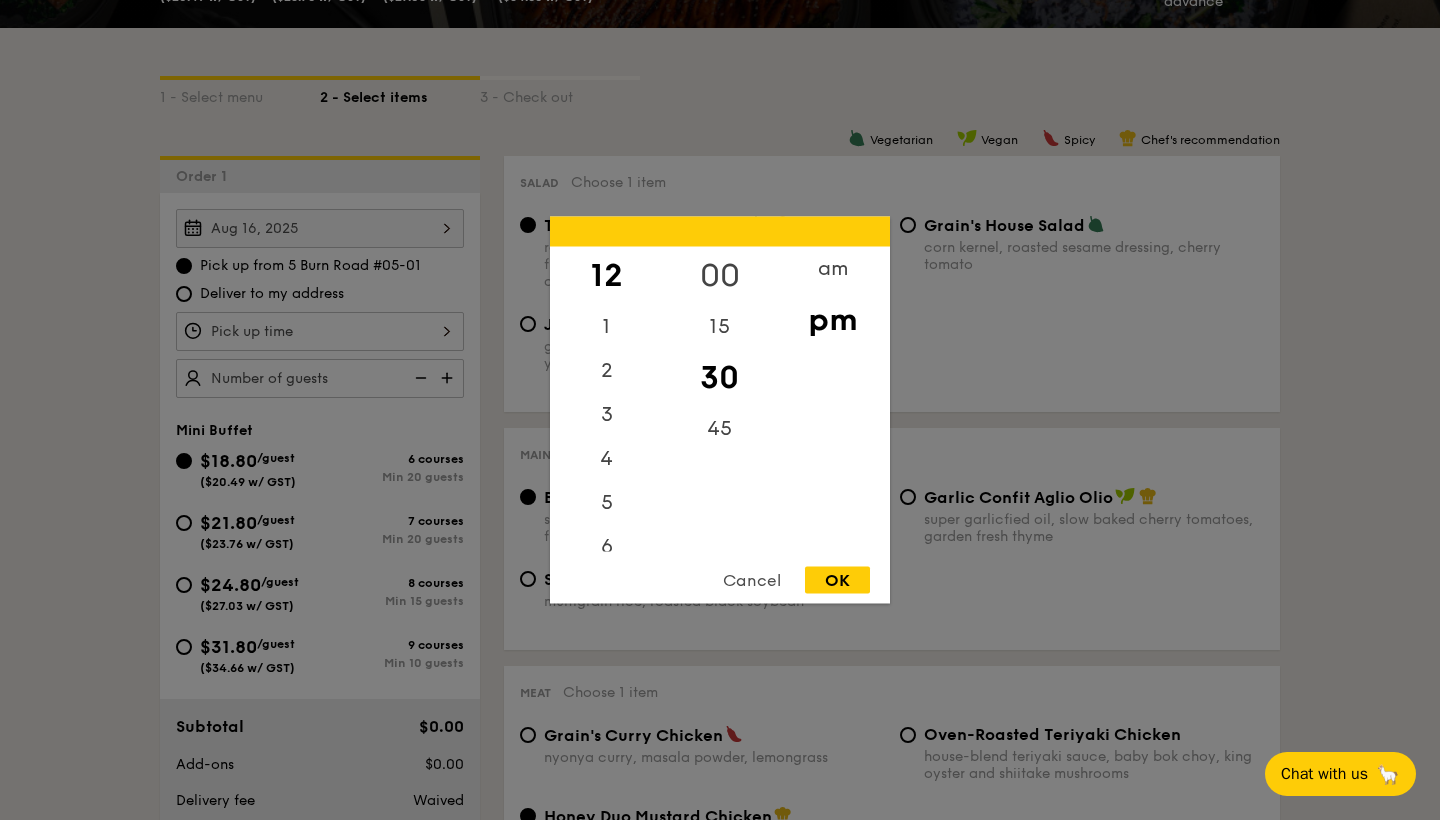 click on "00" at bounding box center (719, 276) 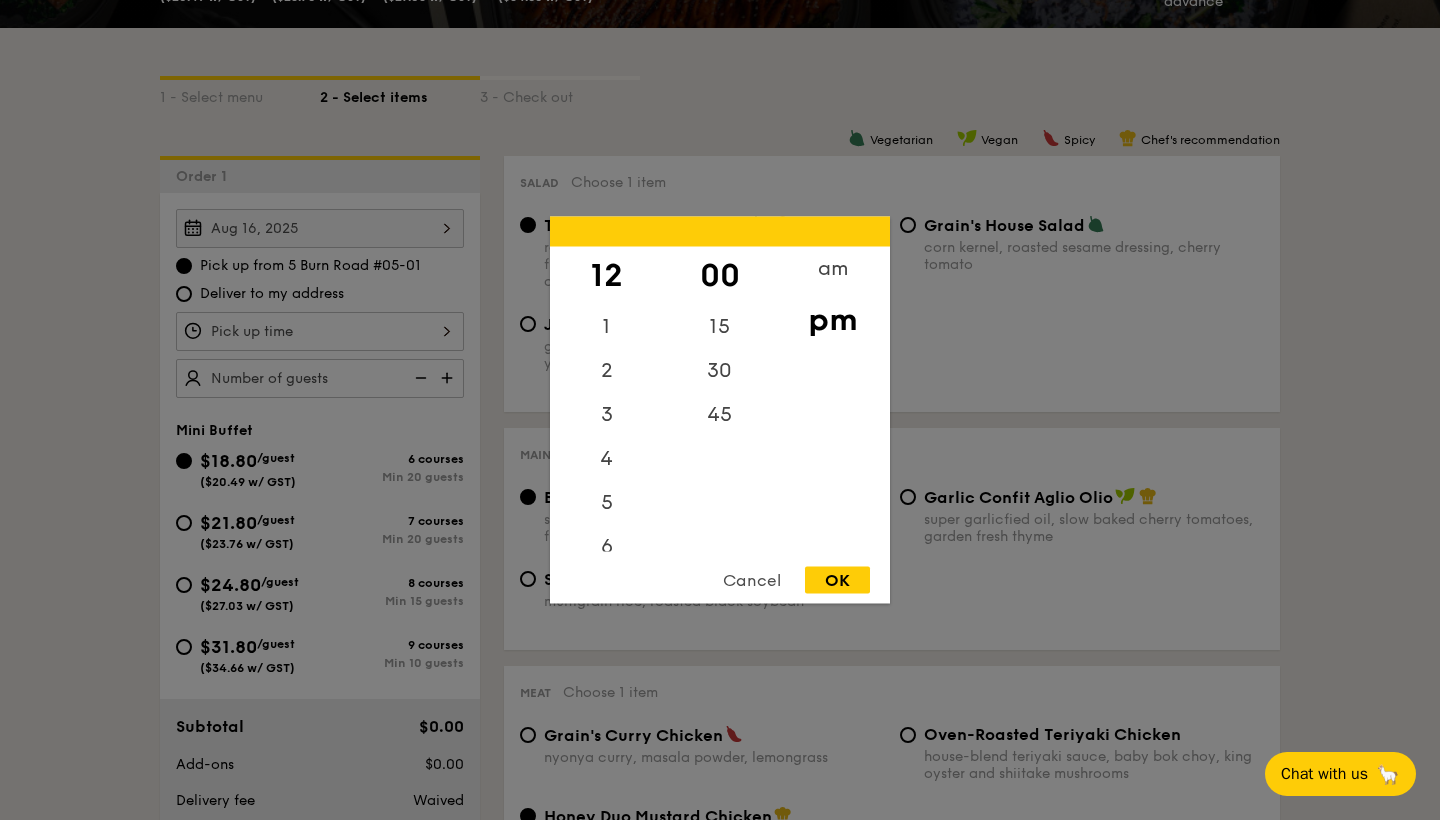 click on "OK" at bounding box center [837, 580] 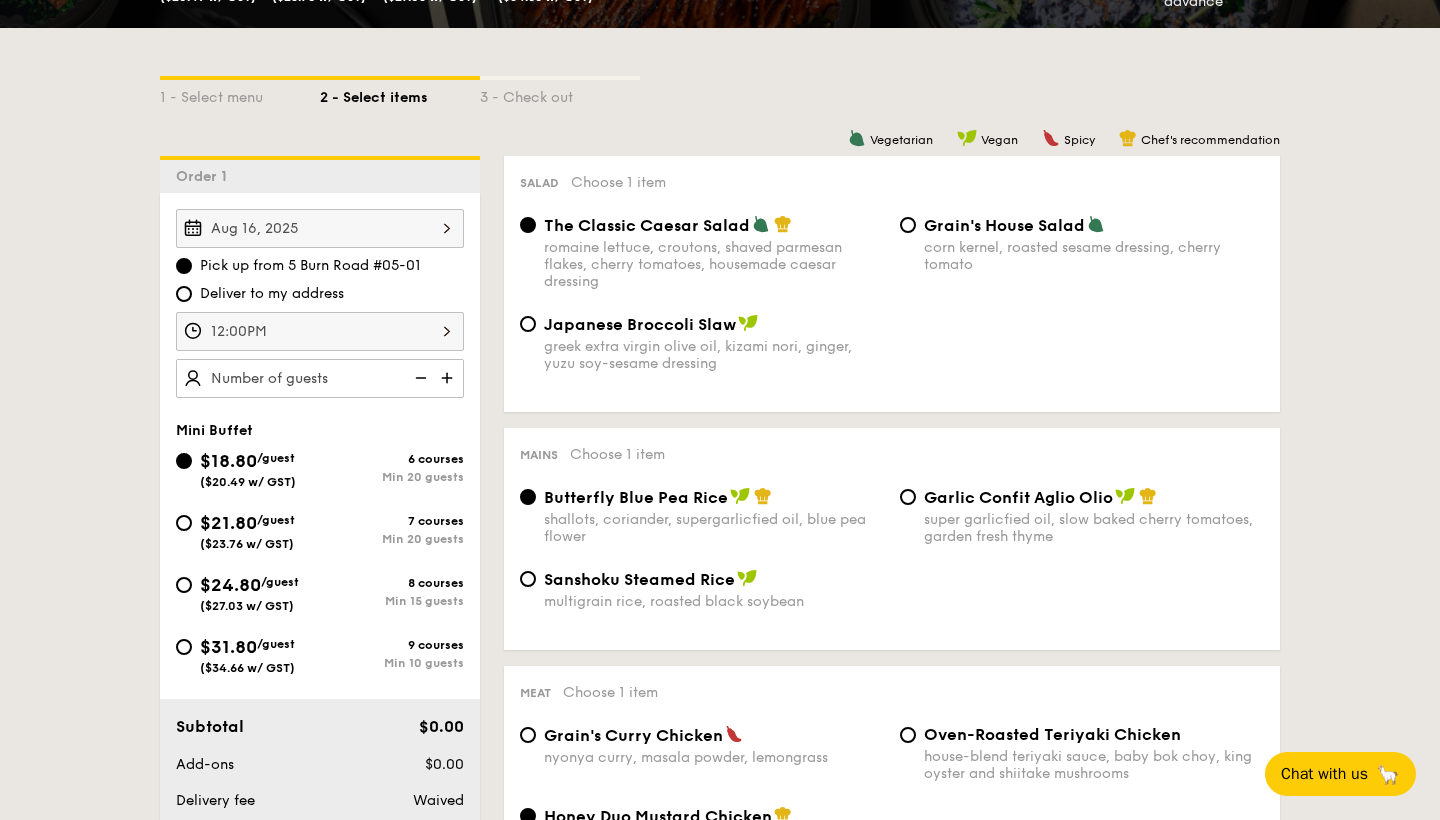 click at bounding box center [449, 378] 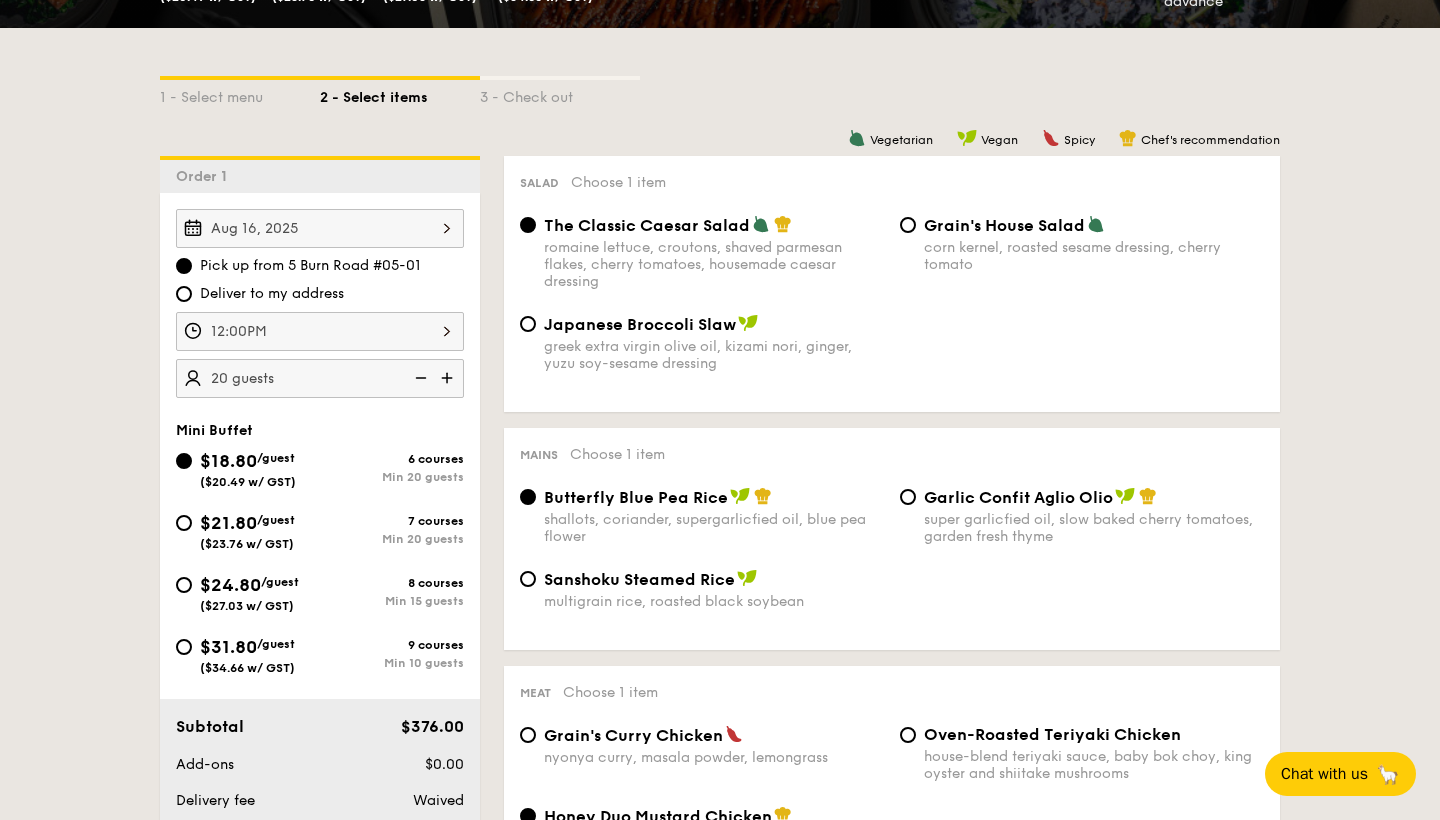 click on "$21.80
/guest
($23.76 w/ GST)" at bounding box center [248, 530] 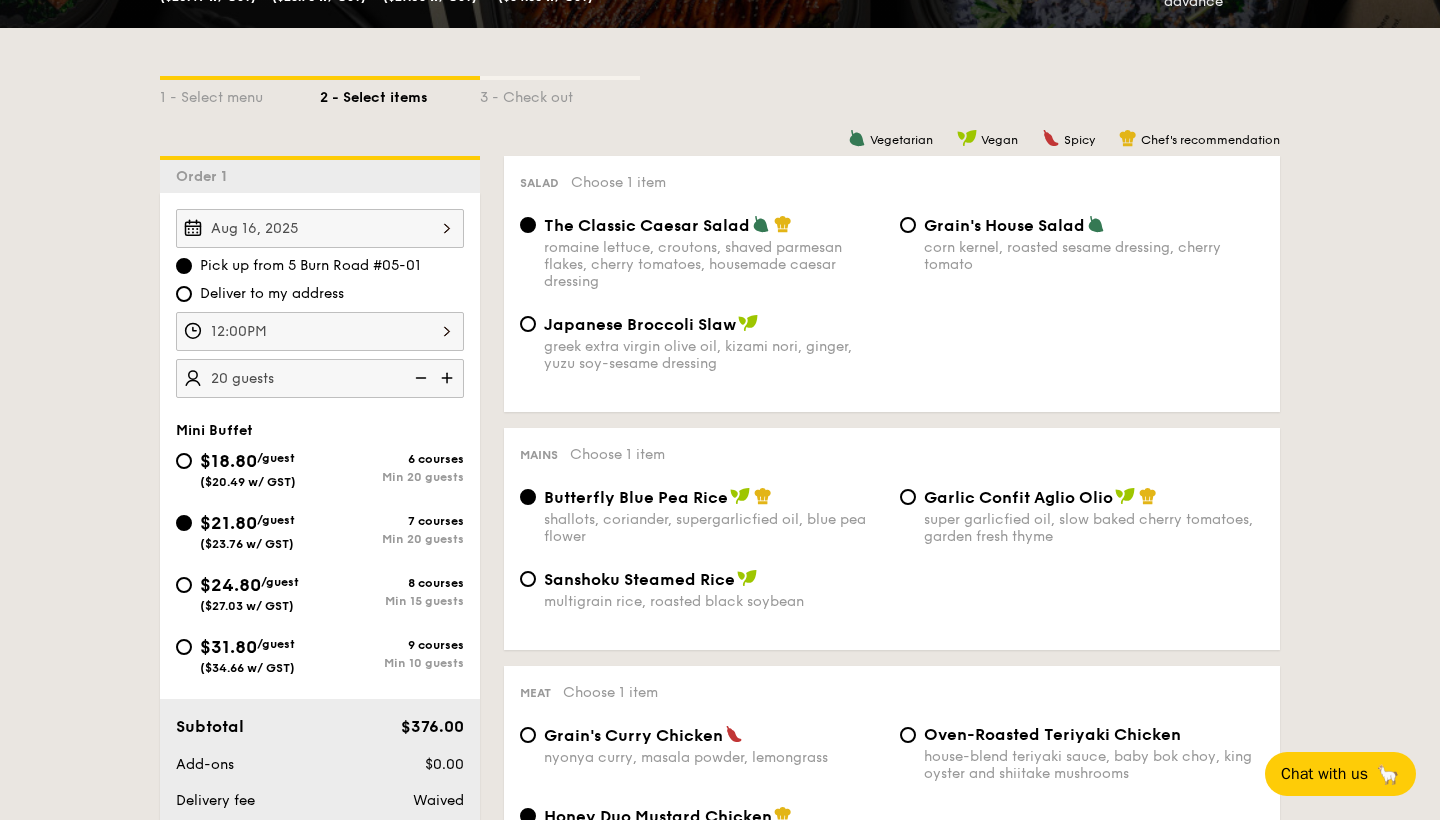 radio on "true" 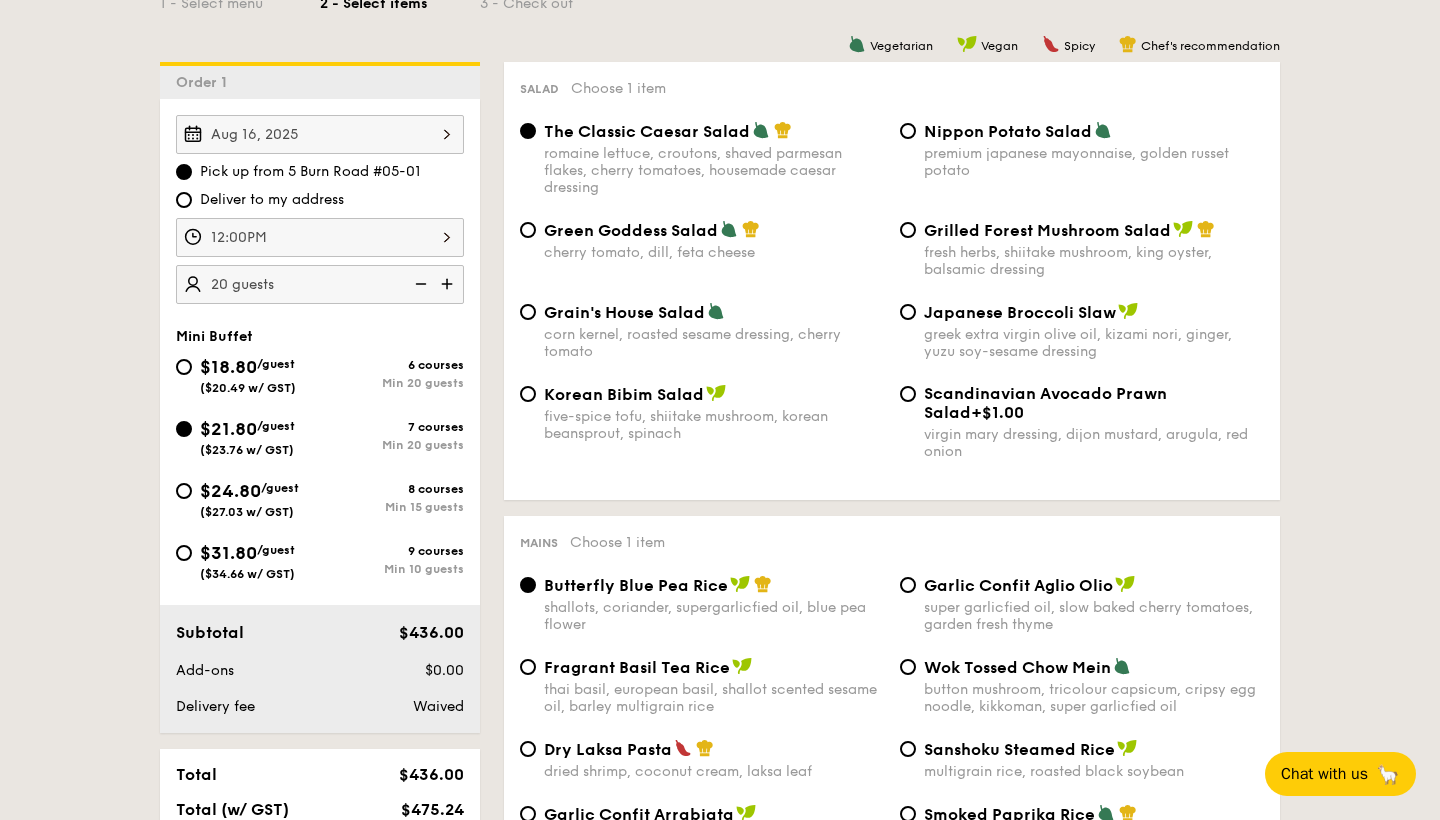 scroll, scrollTop: 516, scrollLeft: 0, axis: vertical 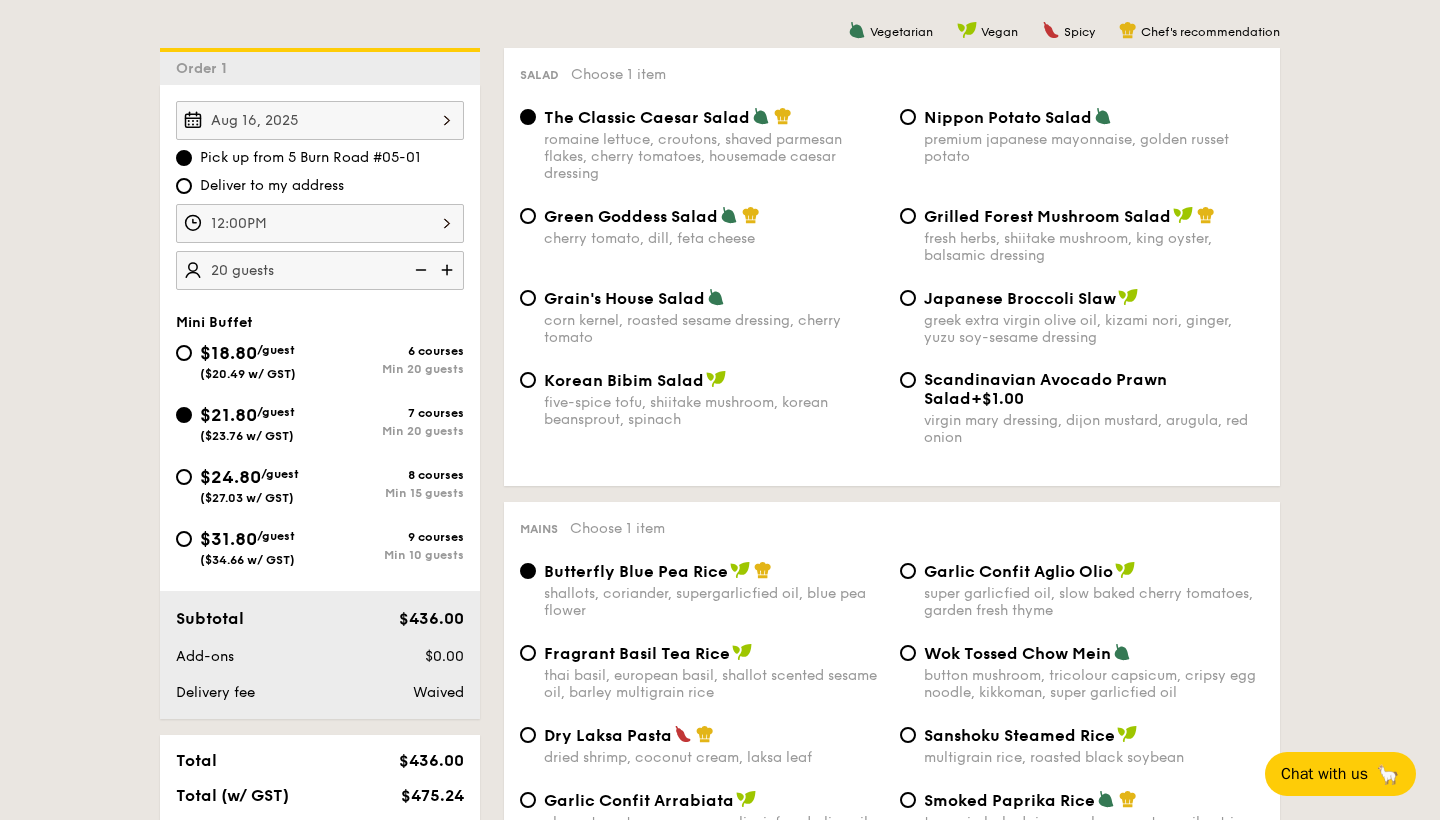 click on "premium japanese mayonnaise, golden russet potato" at bounding box center (1094, 148) 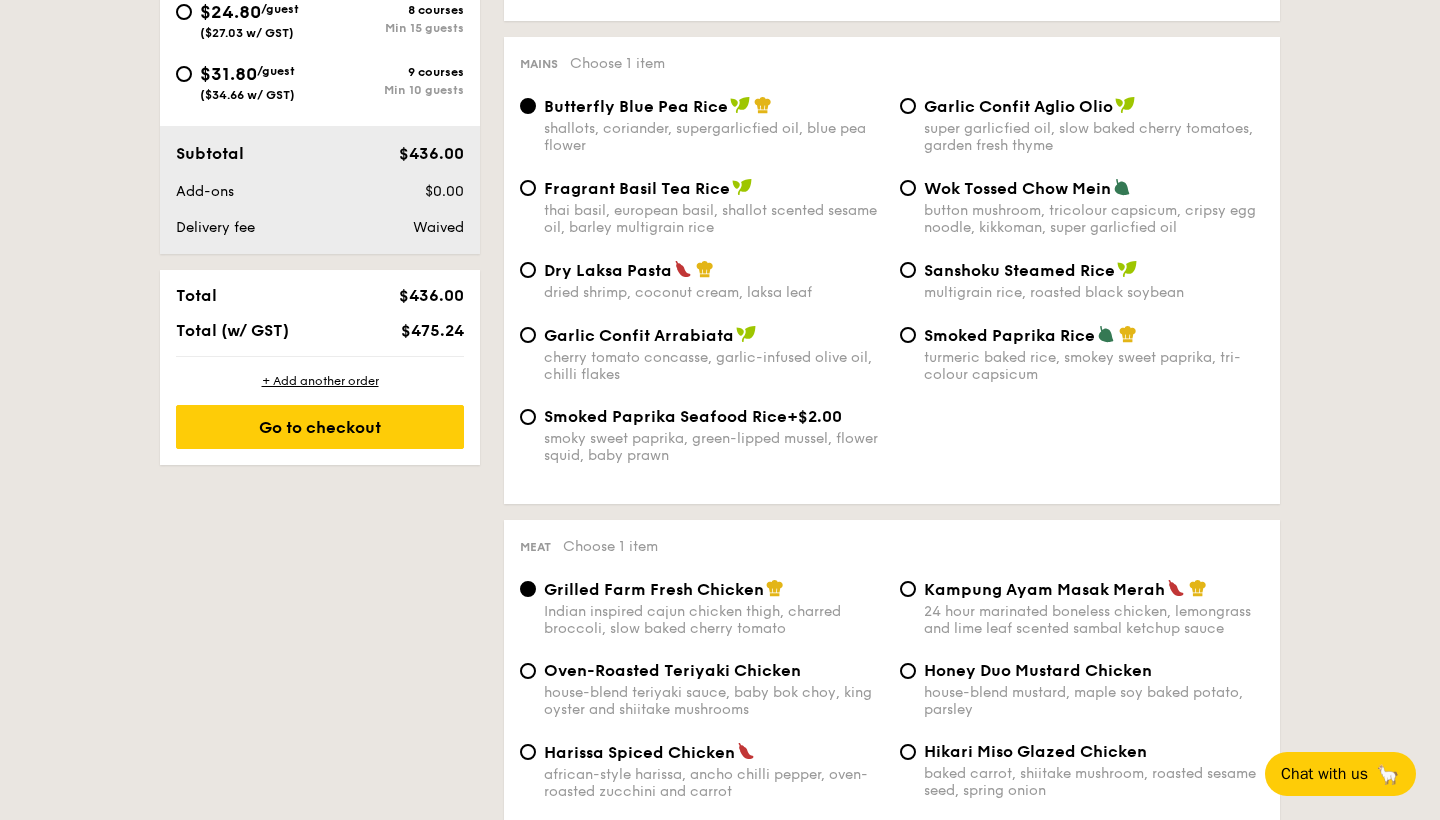 scroll, scrollTop: 990, scrollLeft: 0, axis: vertical 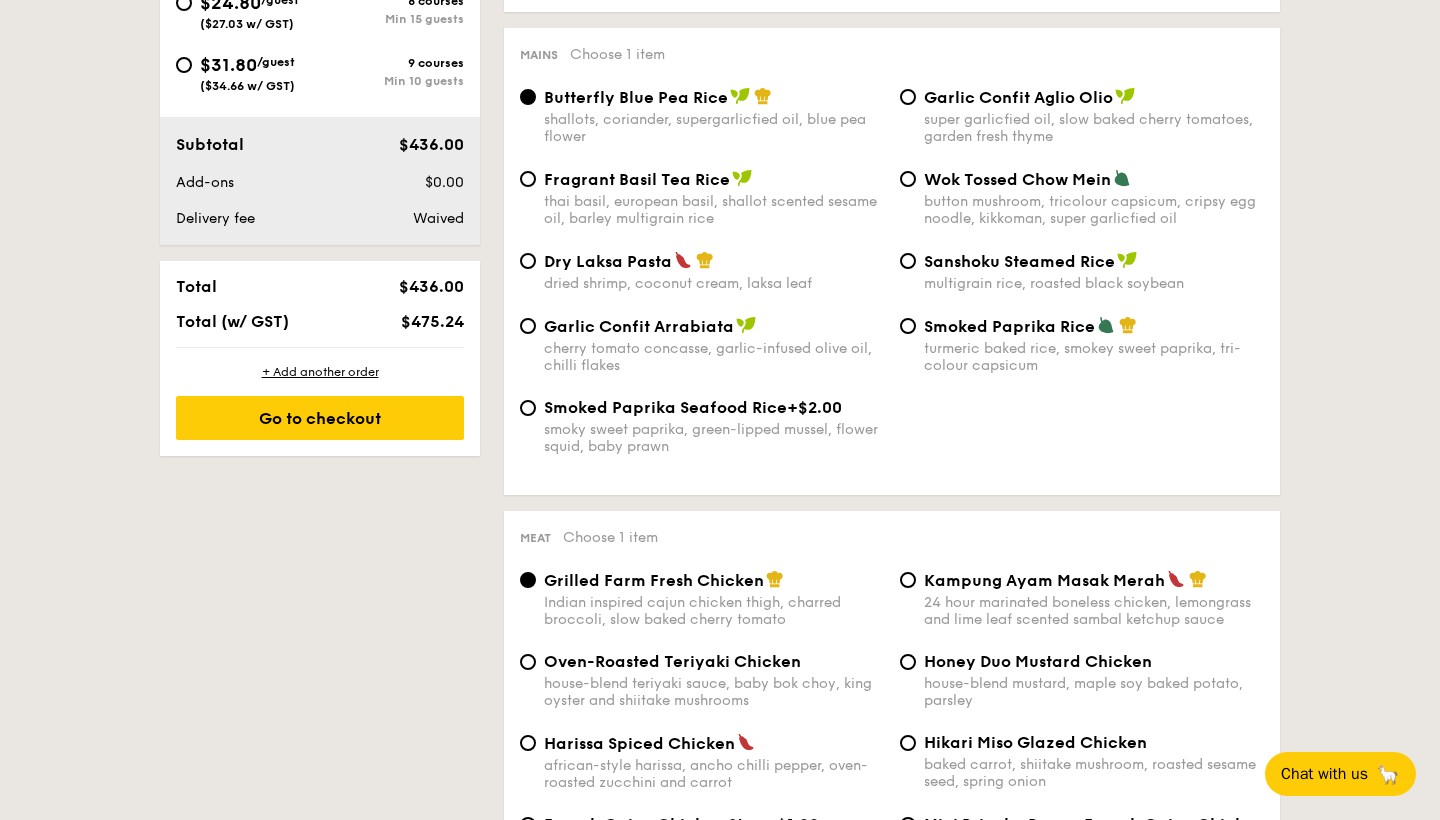 click on "dried shrimp, coconut cream, laksa leaf" at bounding box center [714, 283] 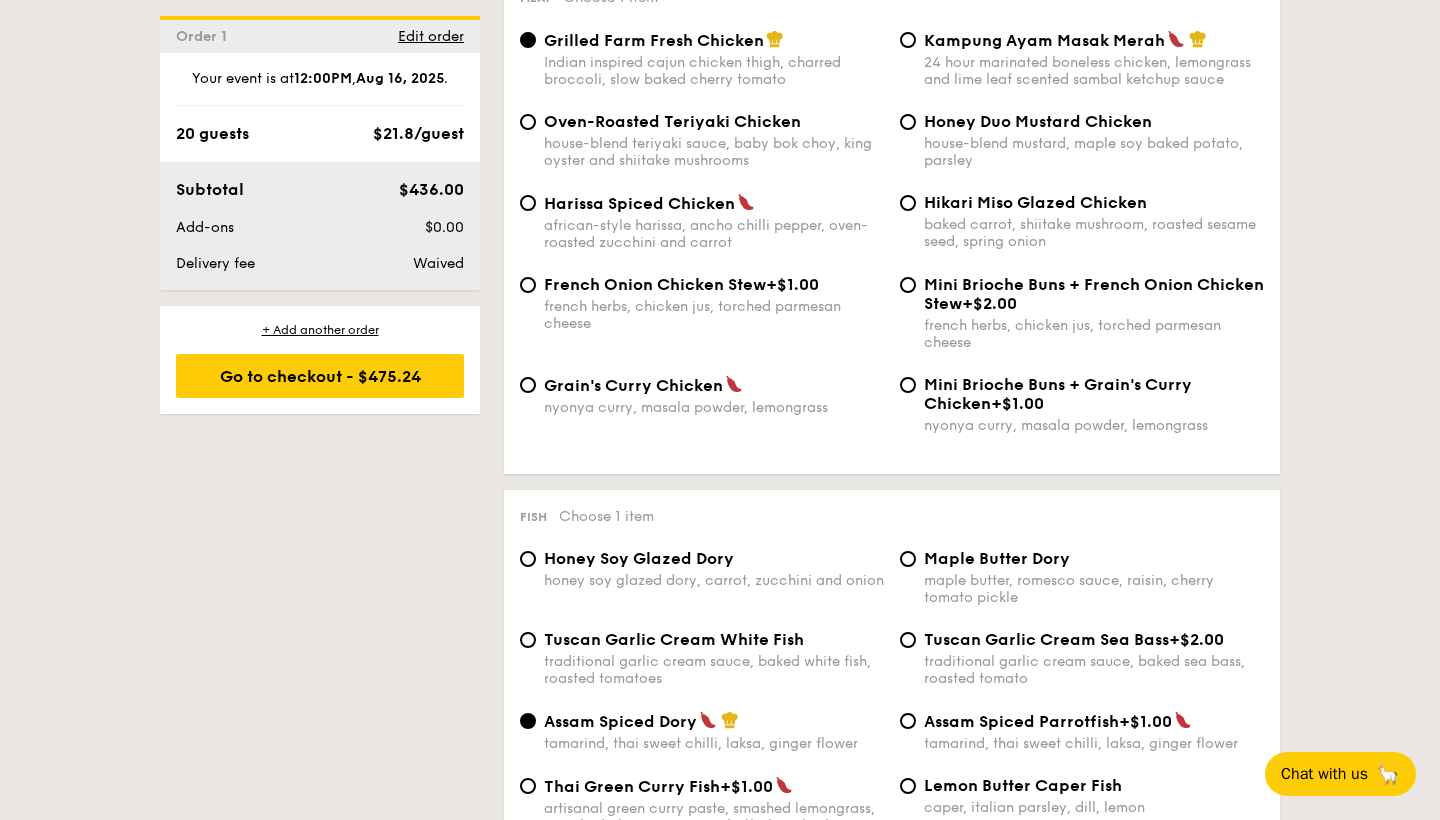 scroll, scrollTop: 1529, scrollLeft: 0, axis: vertical 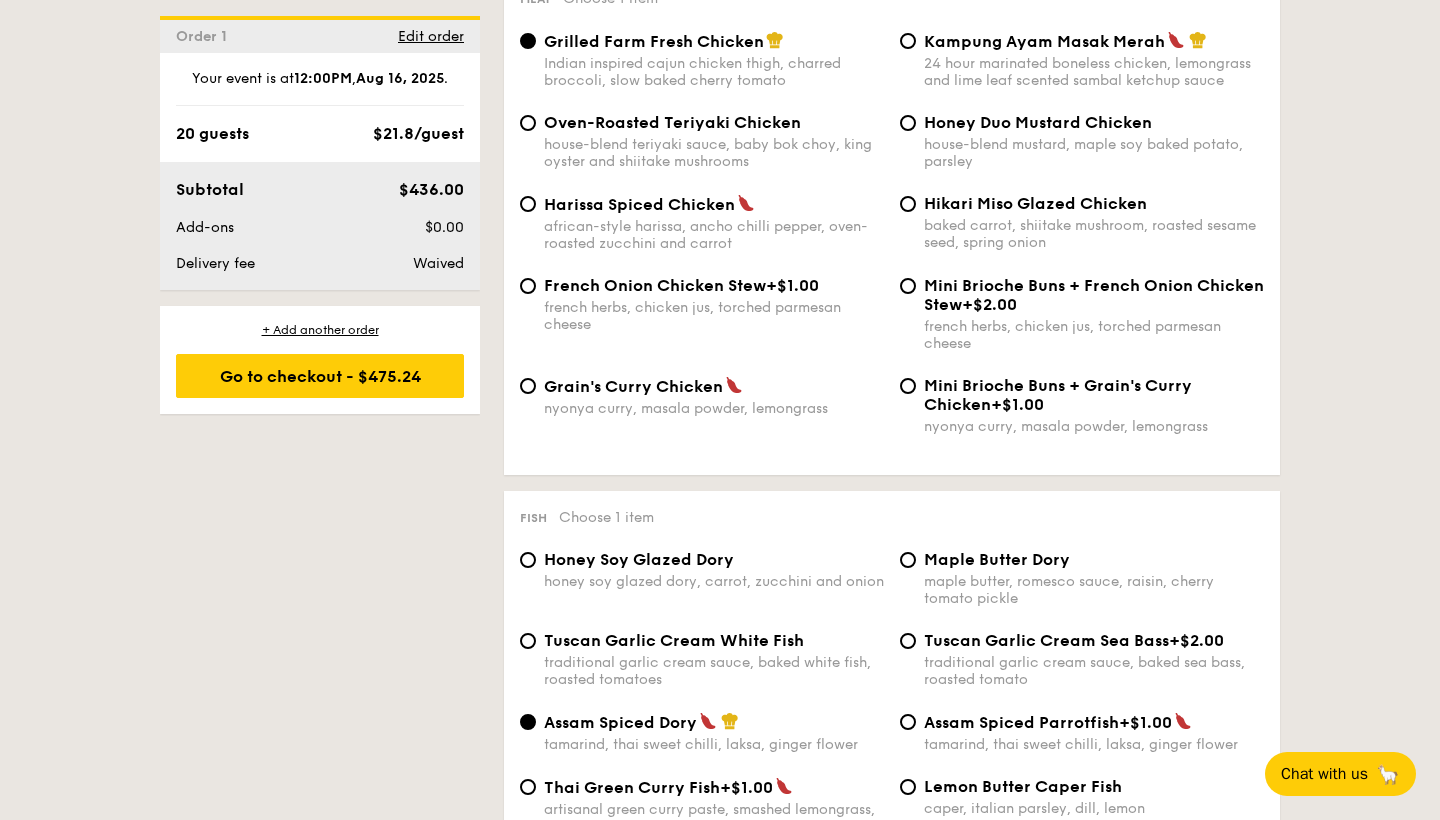 click on "Tuscan Garlic Cream White Fish" at bounding box center [674, 640] 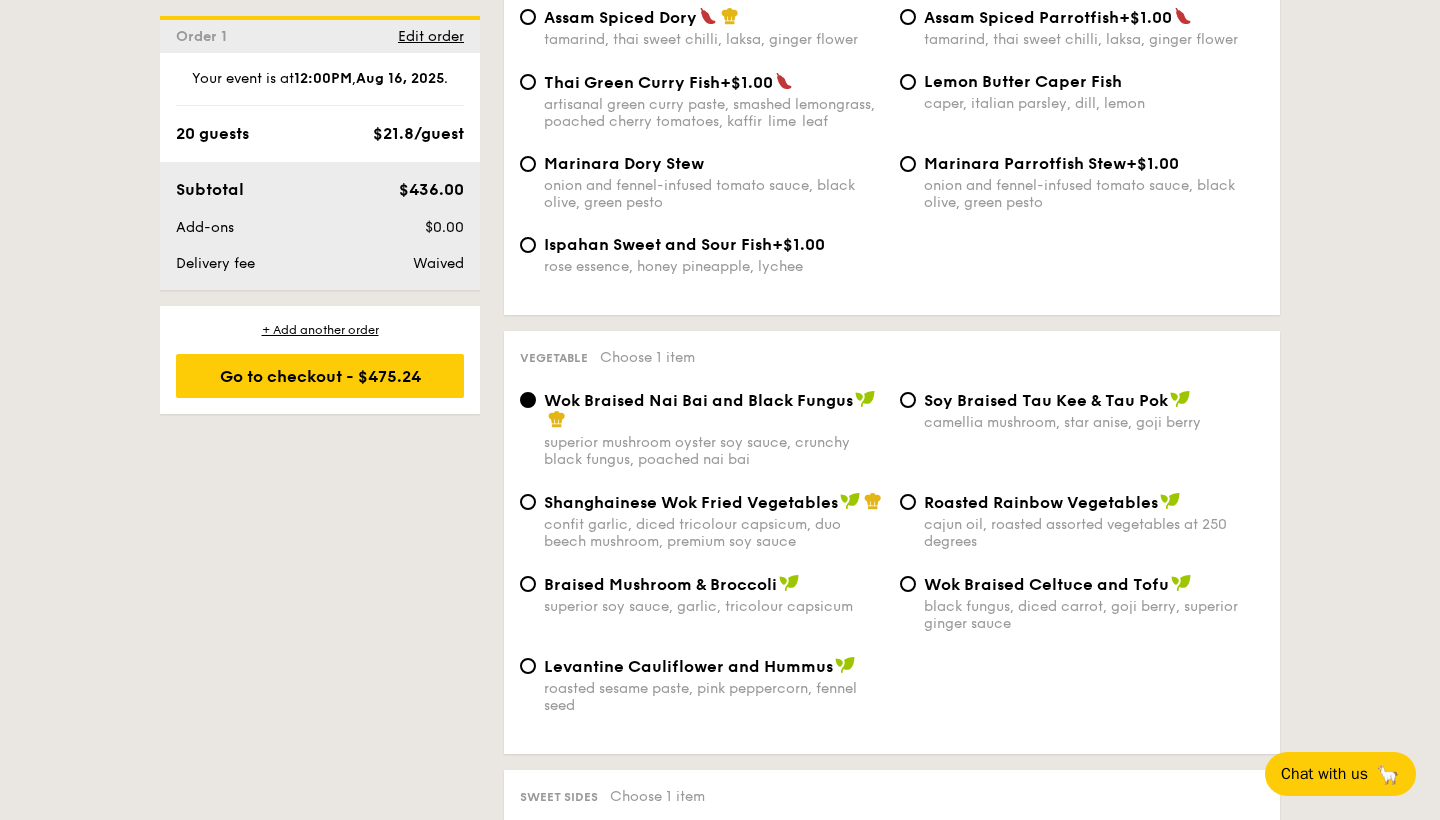 scroll, scrollTop: 2231, scrollLeft: 0, axis: vertical 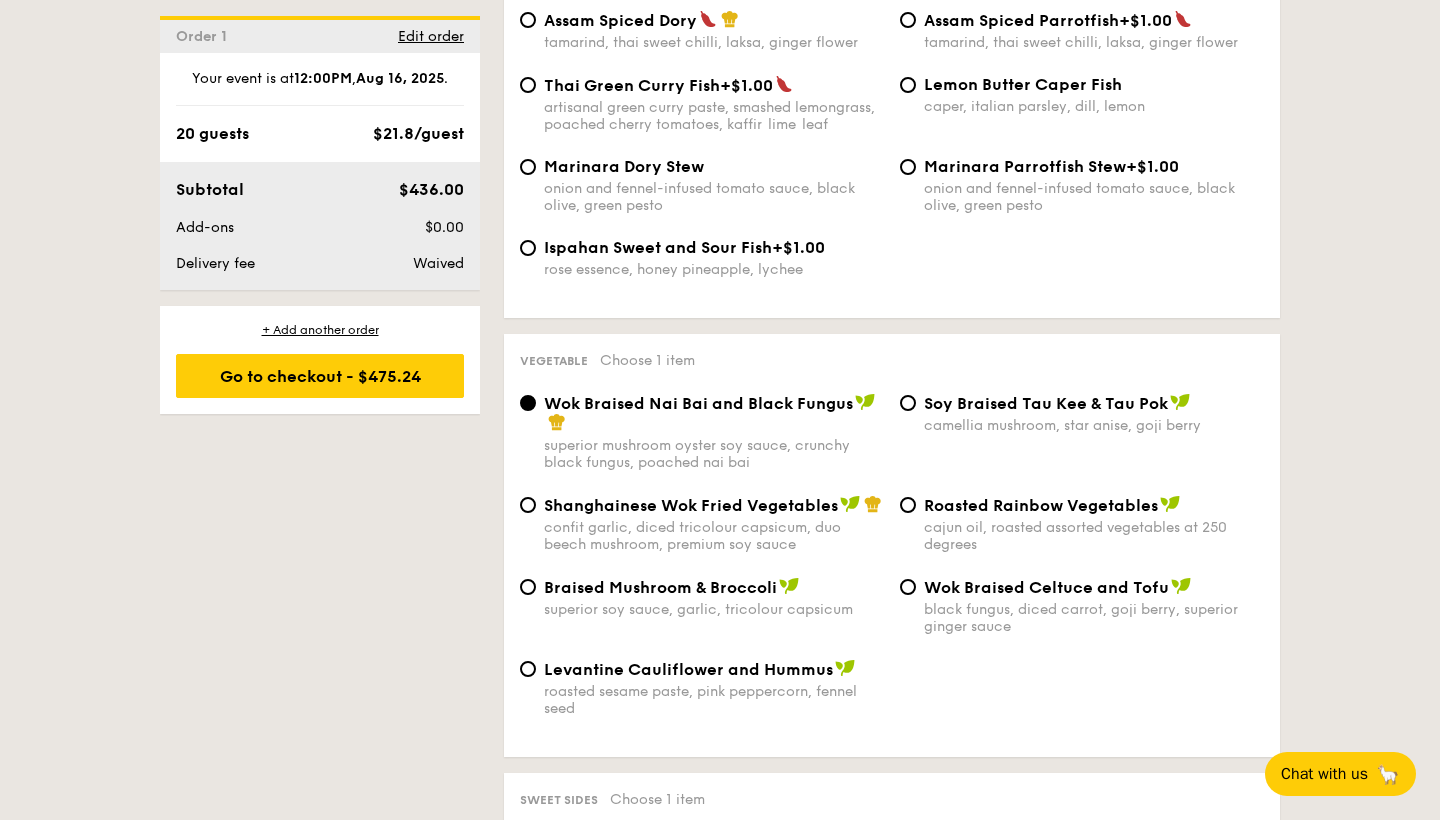 click on "Braised Mushroom & Broccoli" at bounding box center [660, 587] 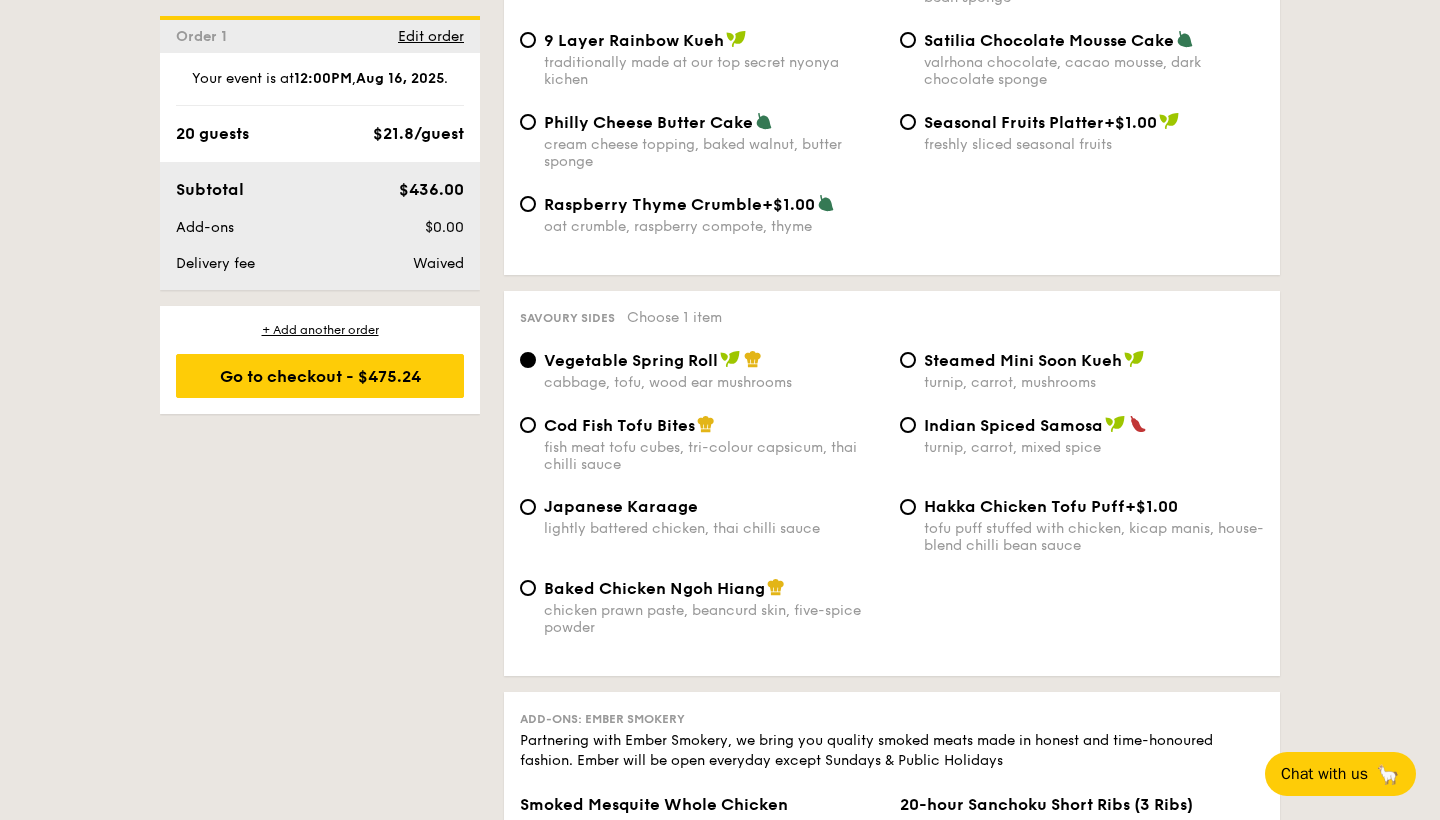 click on "Baked Chicken Ngoh Hiang" at bounding box center [654, 588] 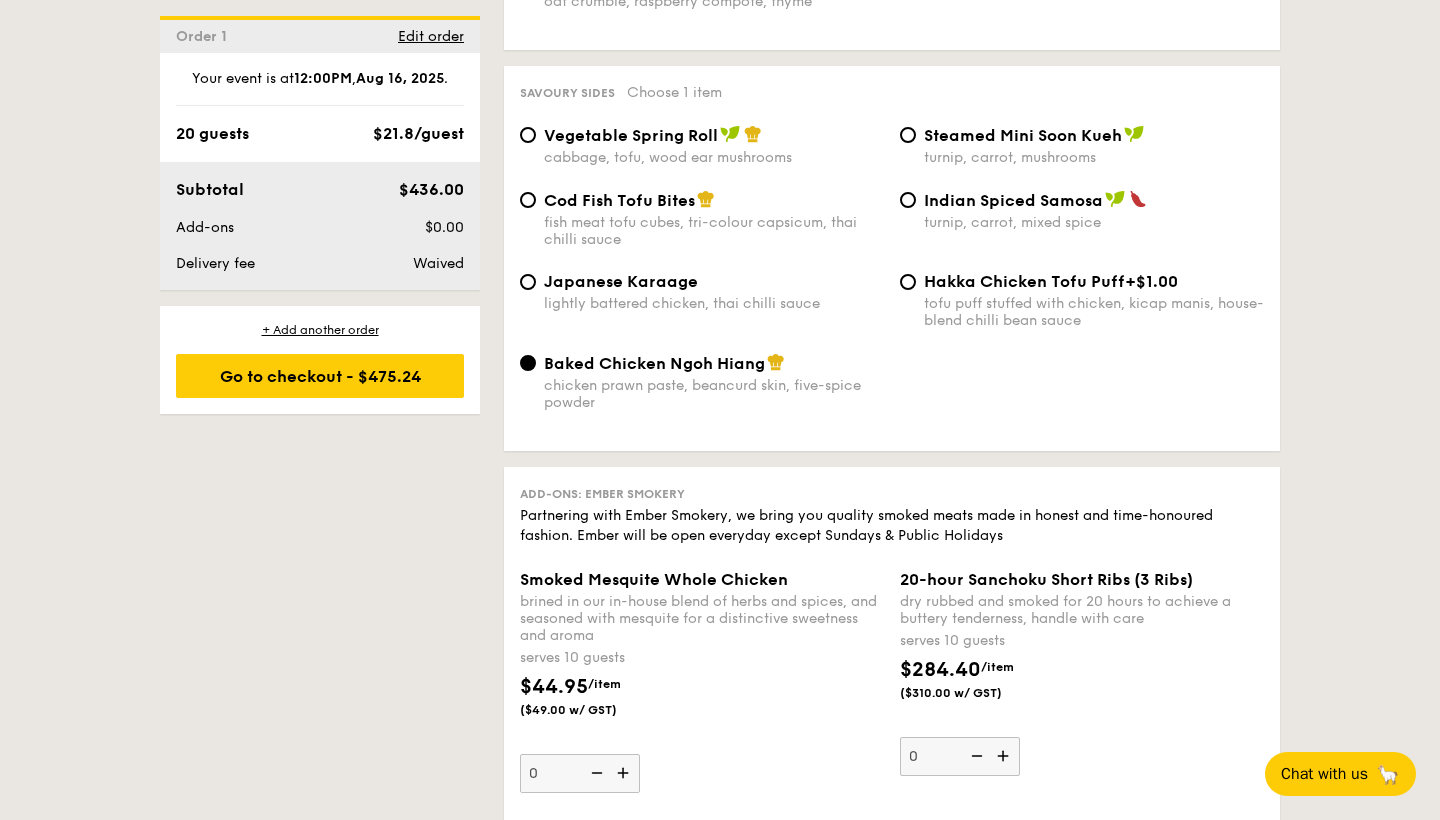 scroll, scrollTop: 3540, scrollLeft: 0, axis: vertical 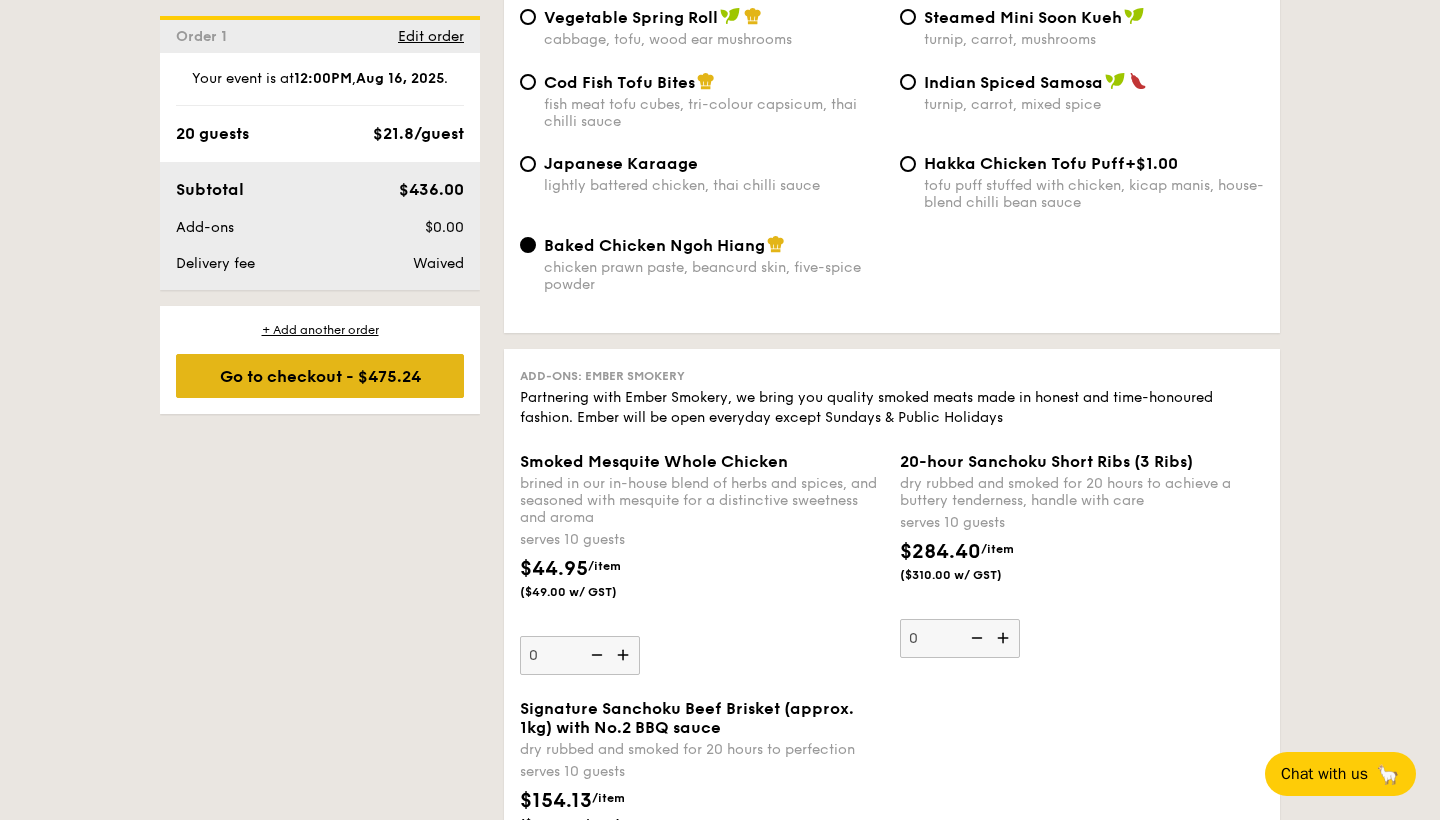 click on "Go to checkout
- $475.24" at bounding box center (320, 376) 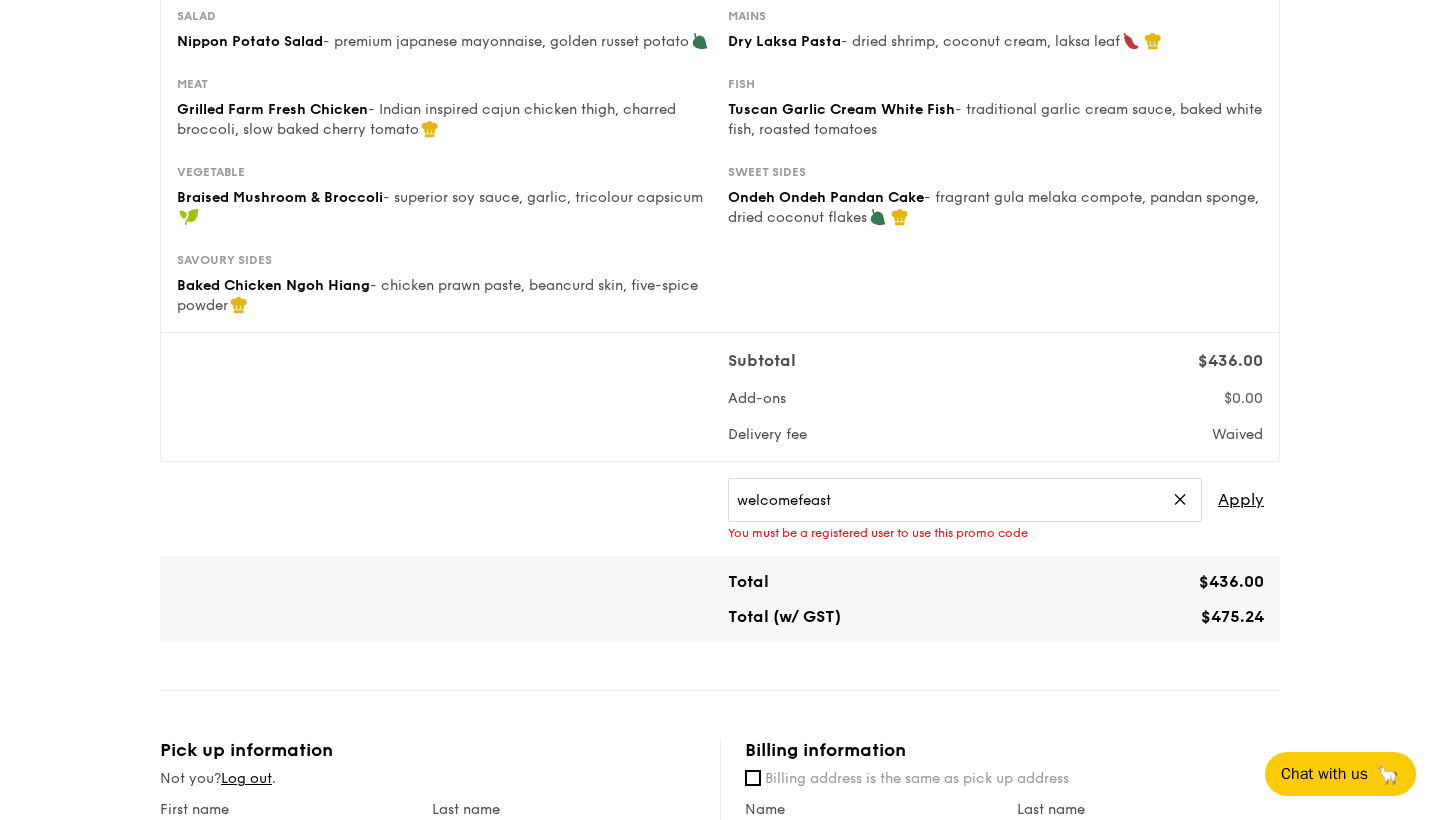 scroll, scrollTop: 409, scrollLeft: 0, axis: vertical 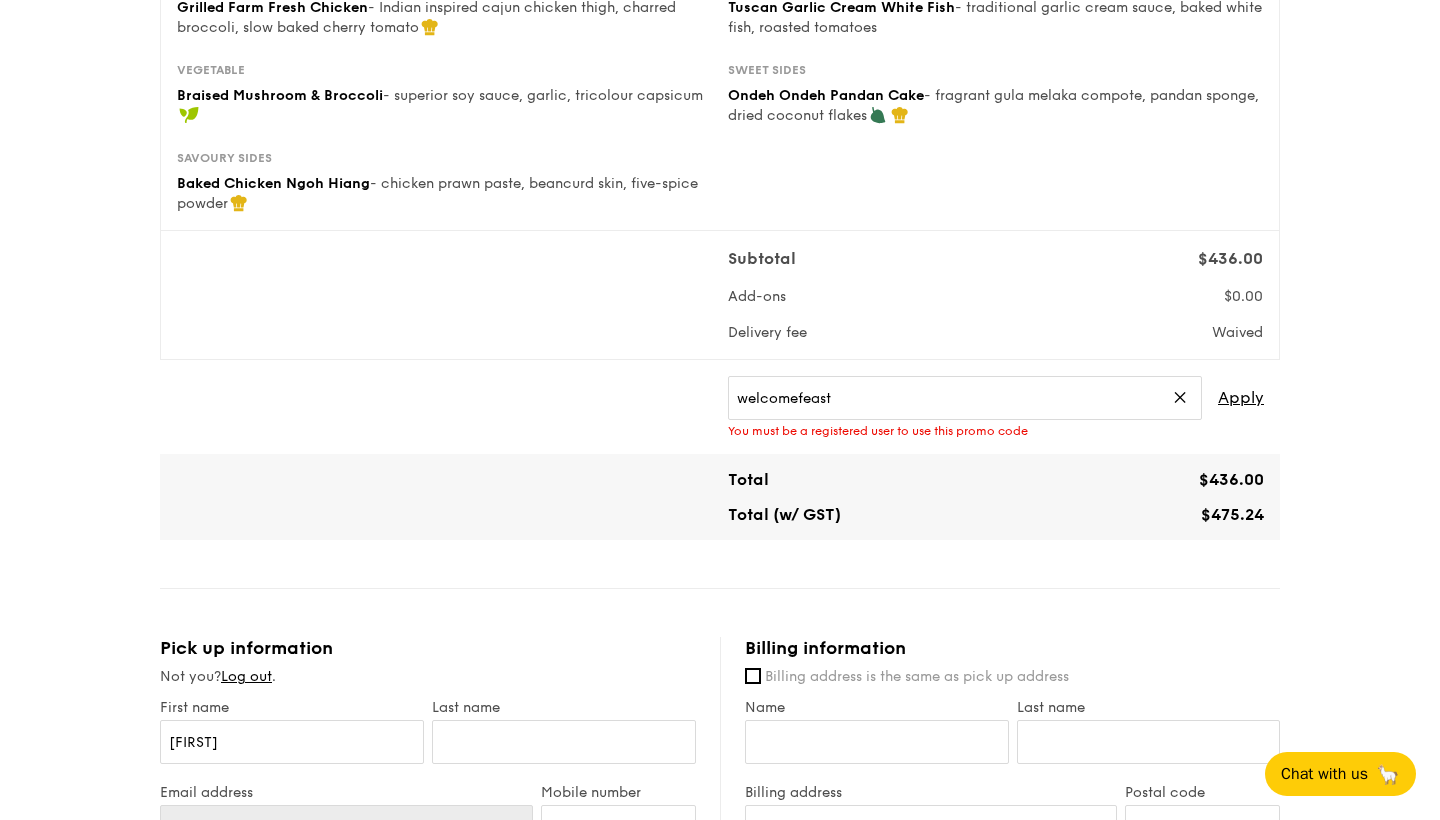 click on "✕" at bounding box center (1180, 398) 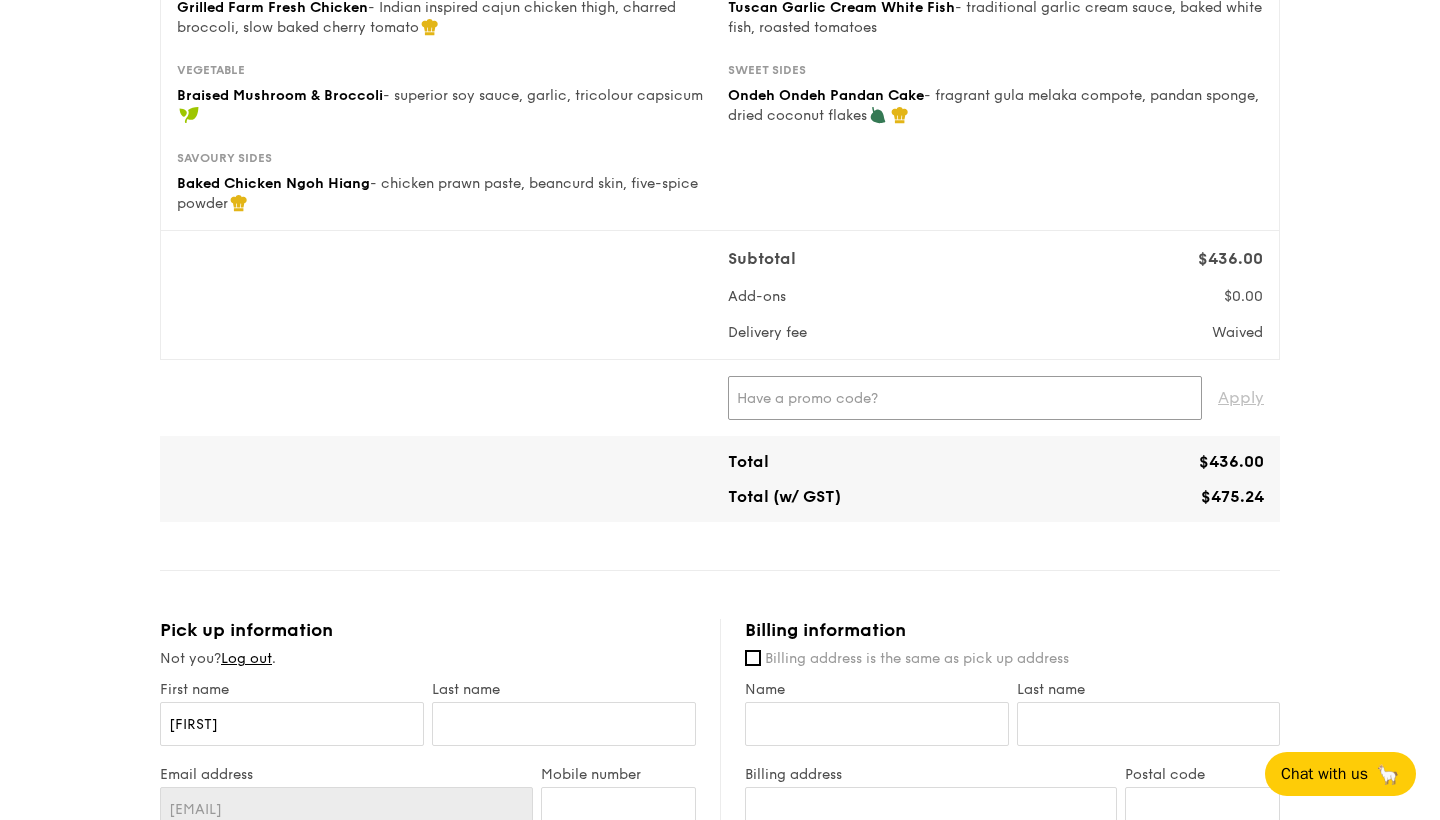 click at bounding box center [965, 398] 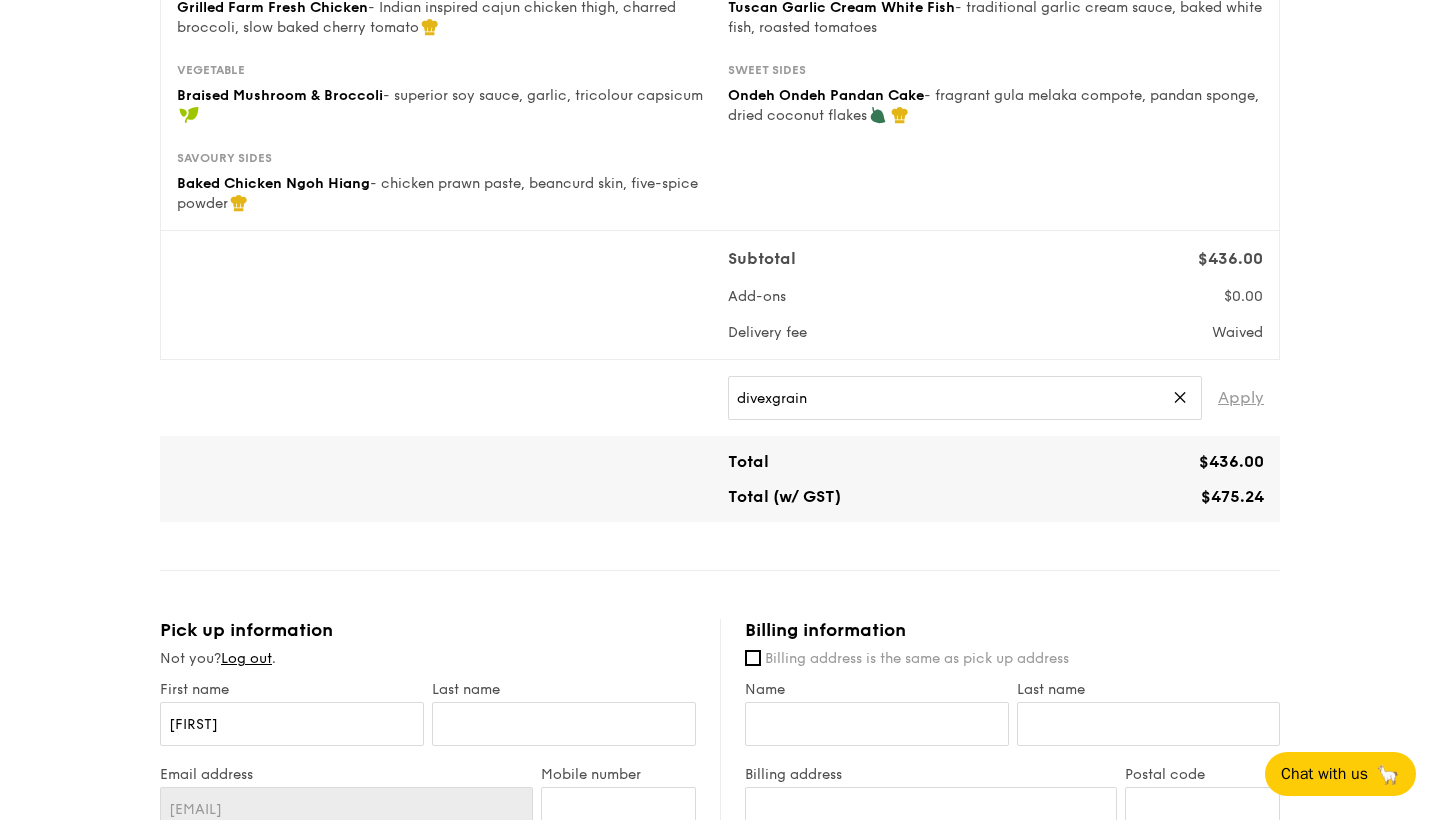 click on "Apply" at bounding box center [1241, 398] 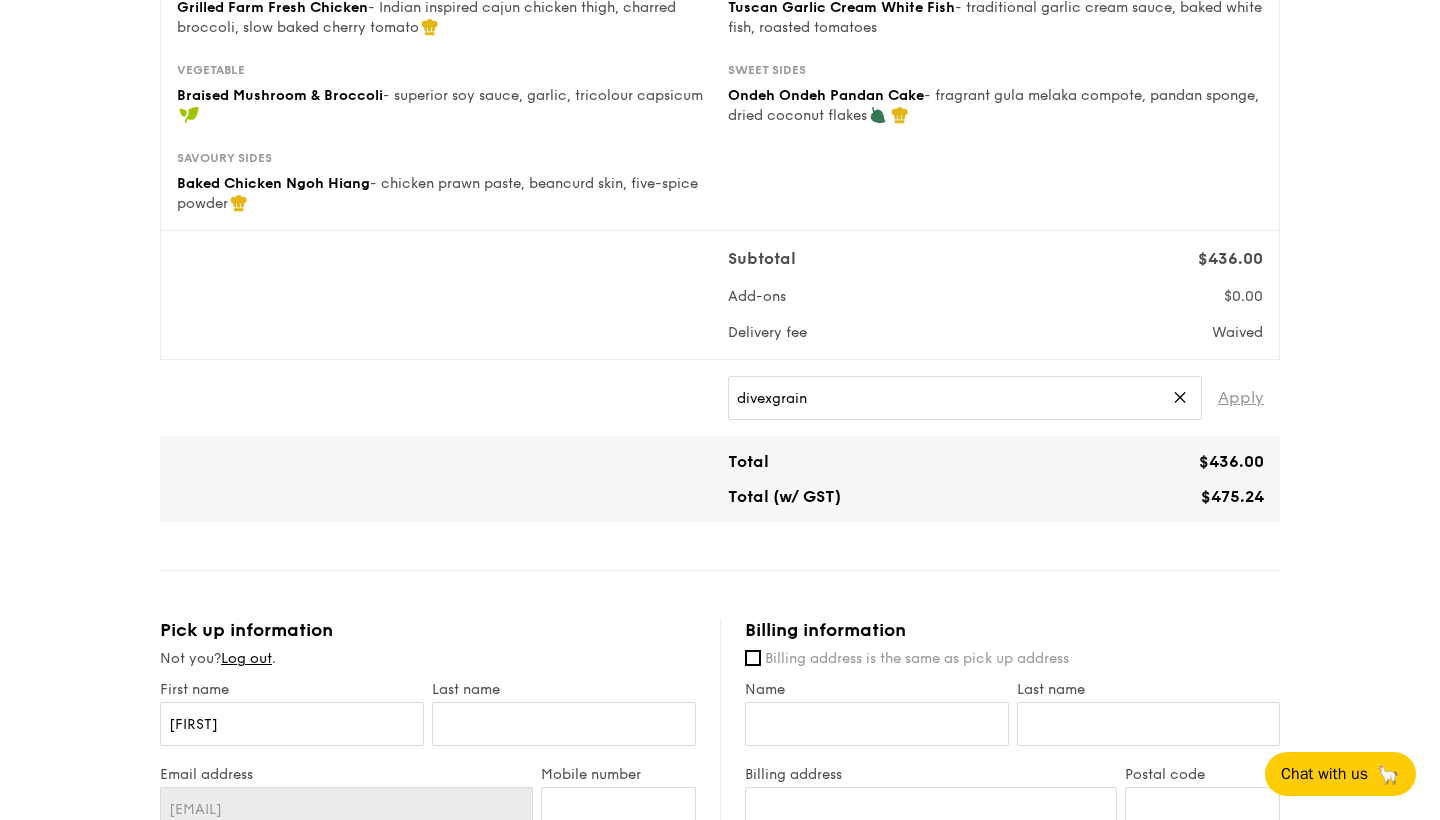 type on "DIVEXGRAIN" 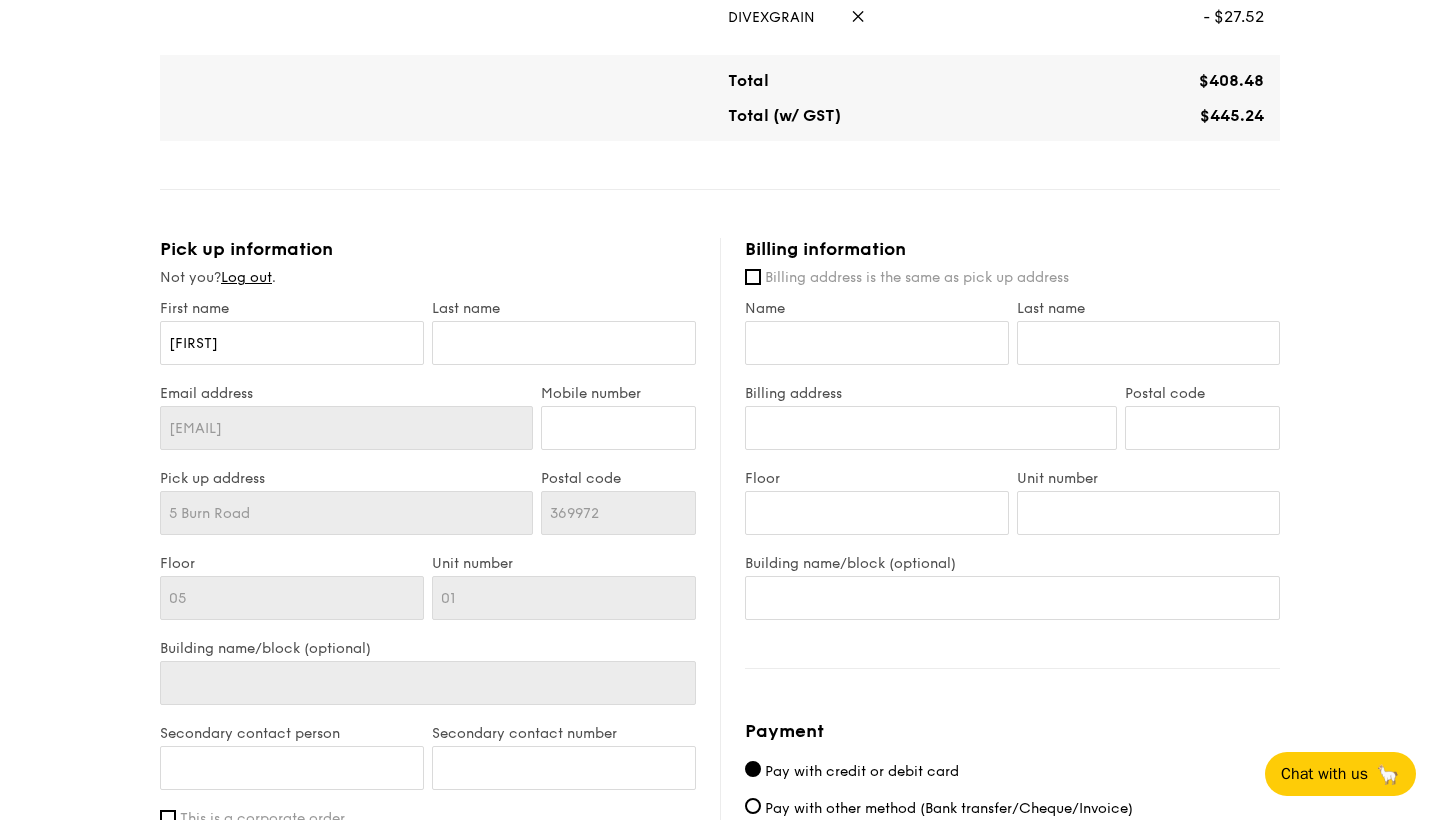 scroll, scrollTop: 791, scrollLeft: 0, axis: vertical 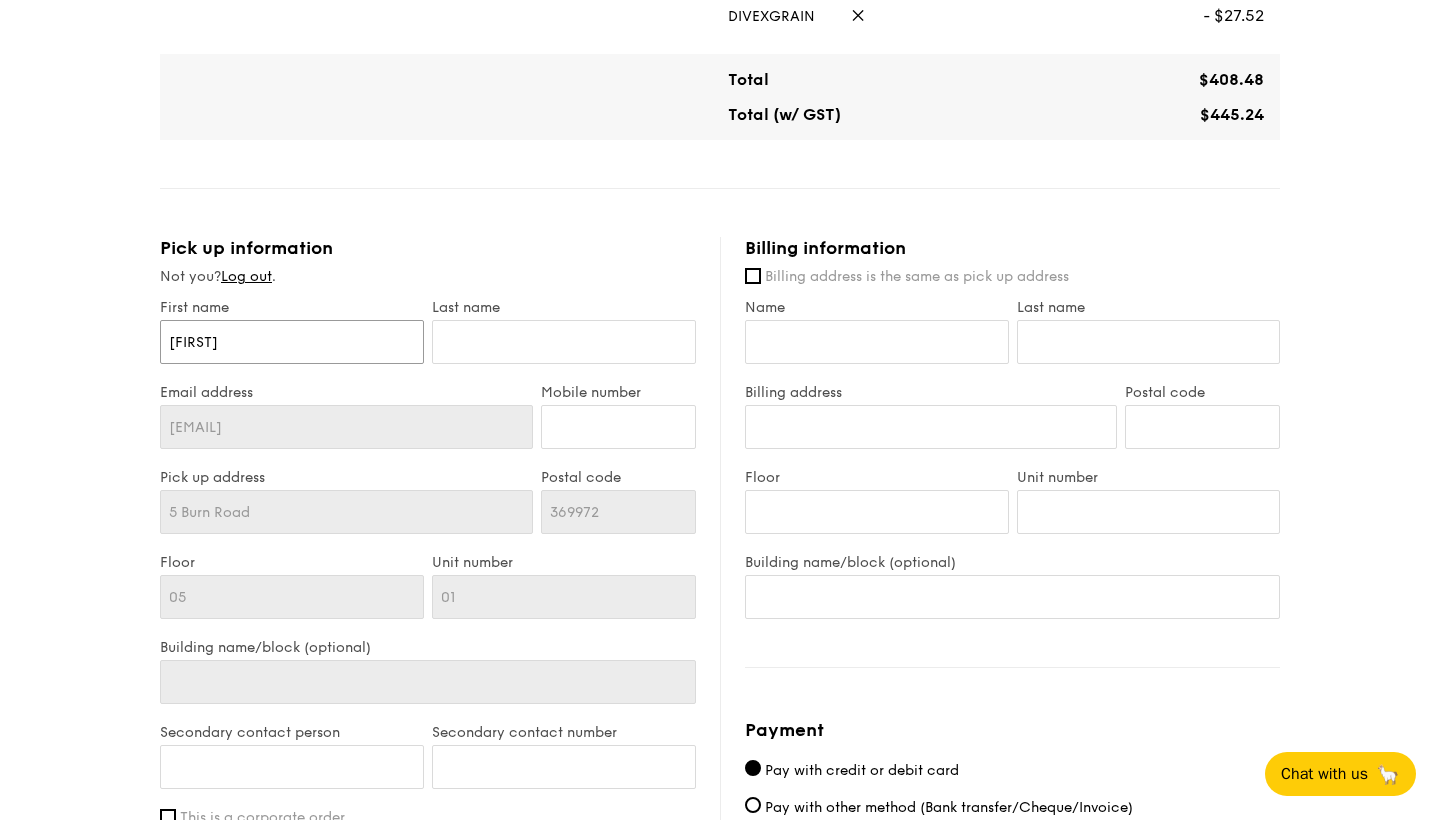 click on "[FIRST]" at bounding box center [292, 342] 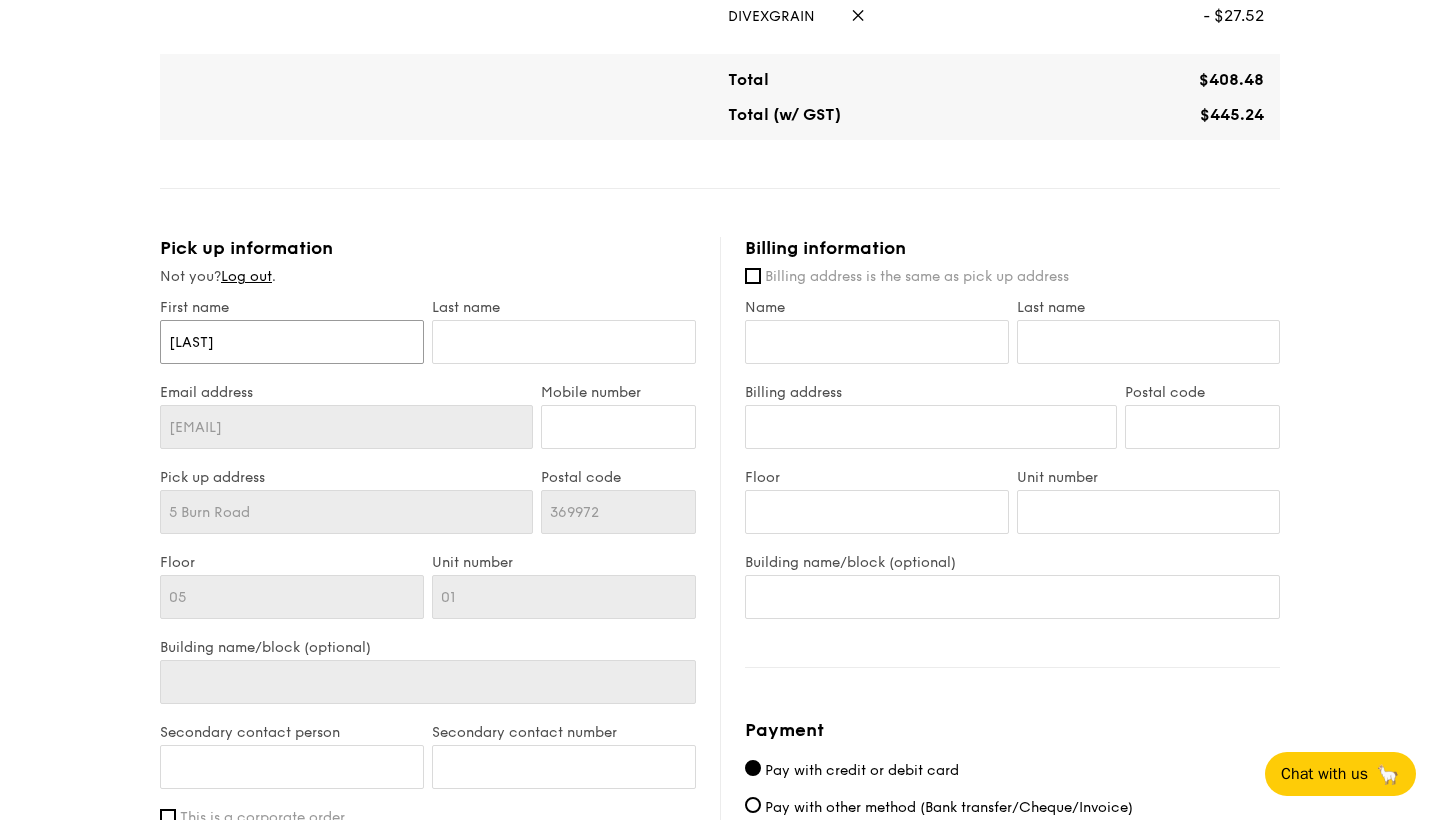 type on "[LAST]" 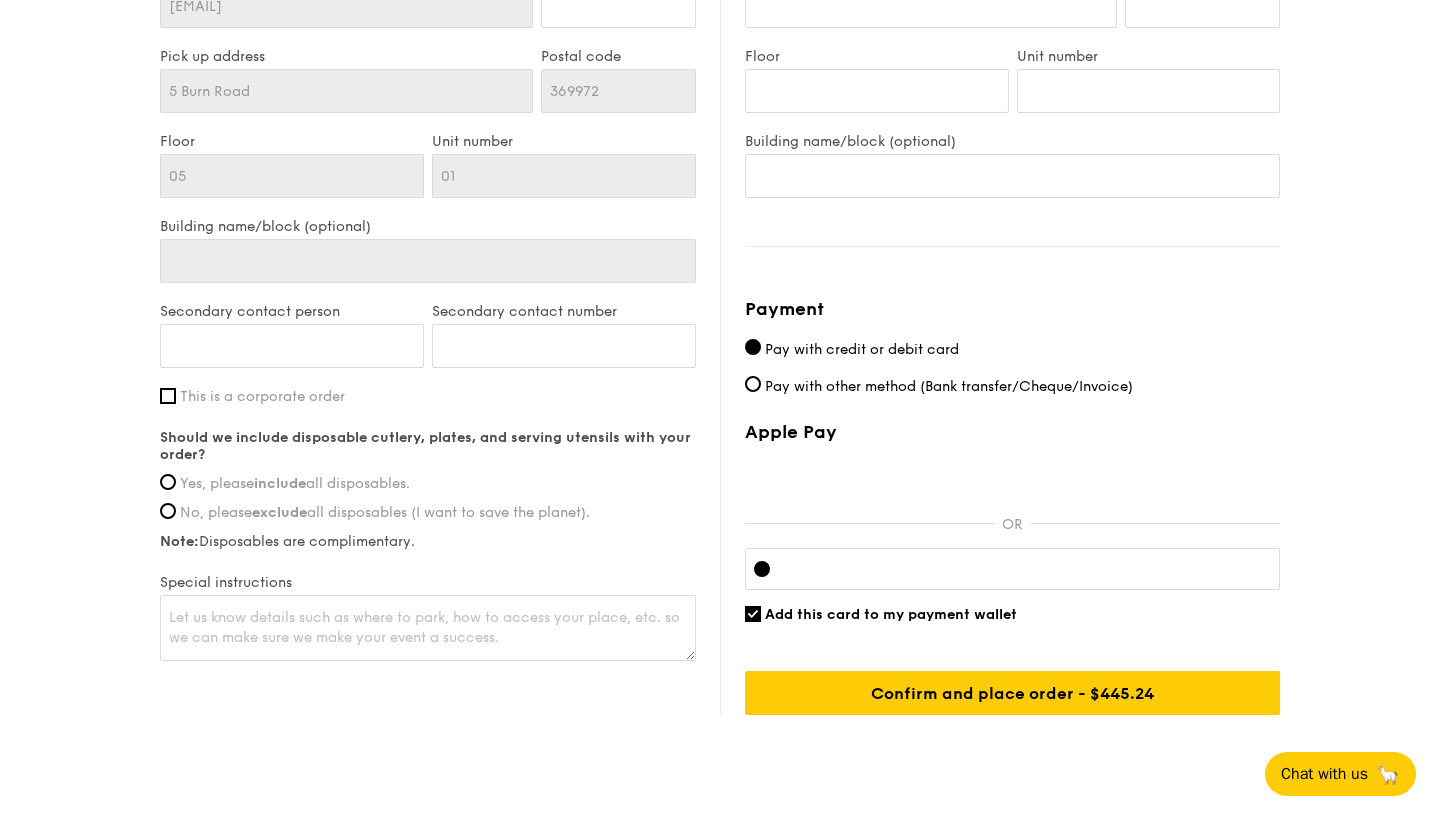 scroll, scrollTop: 1234, scrollLeft: 0, axis: vertical 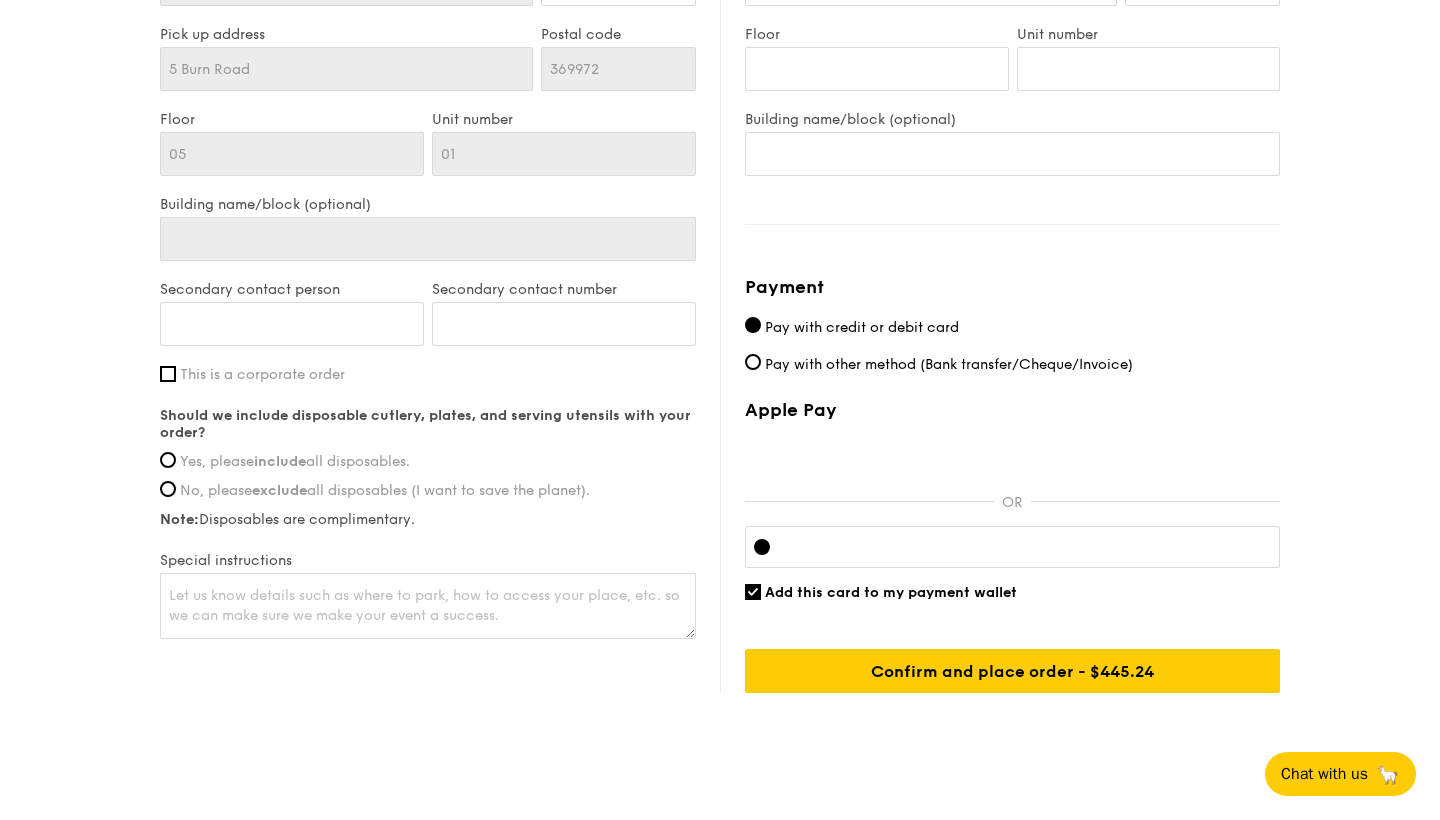 type on "Goh" 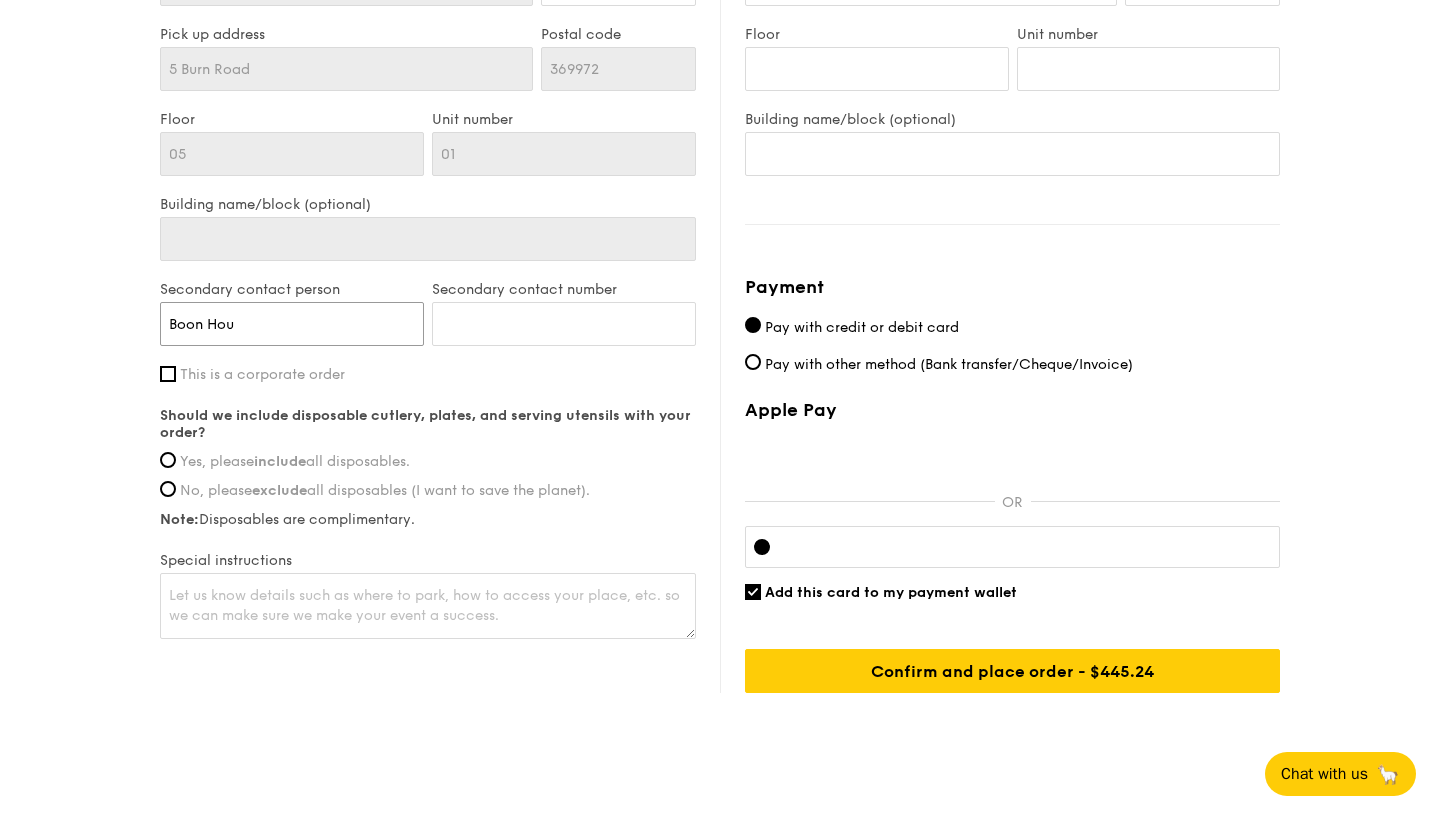 type on "Boon Hou" 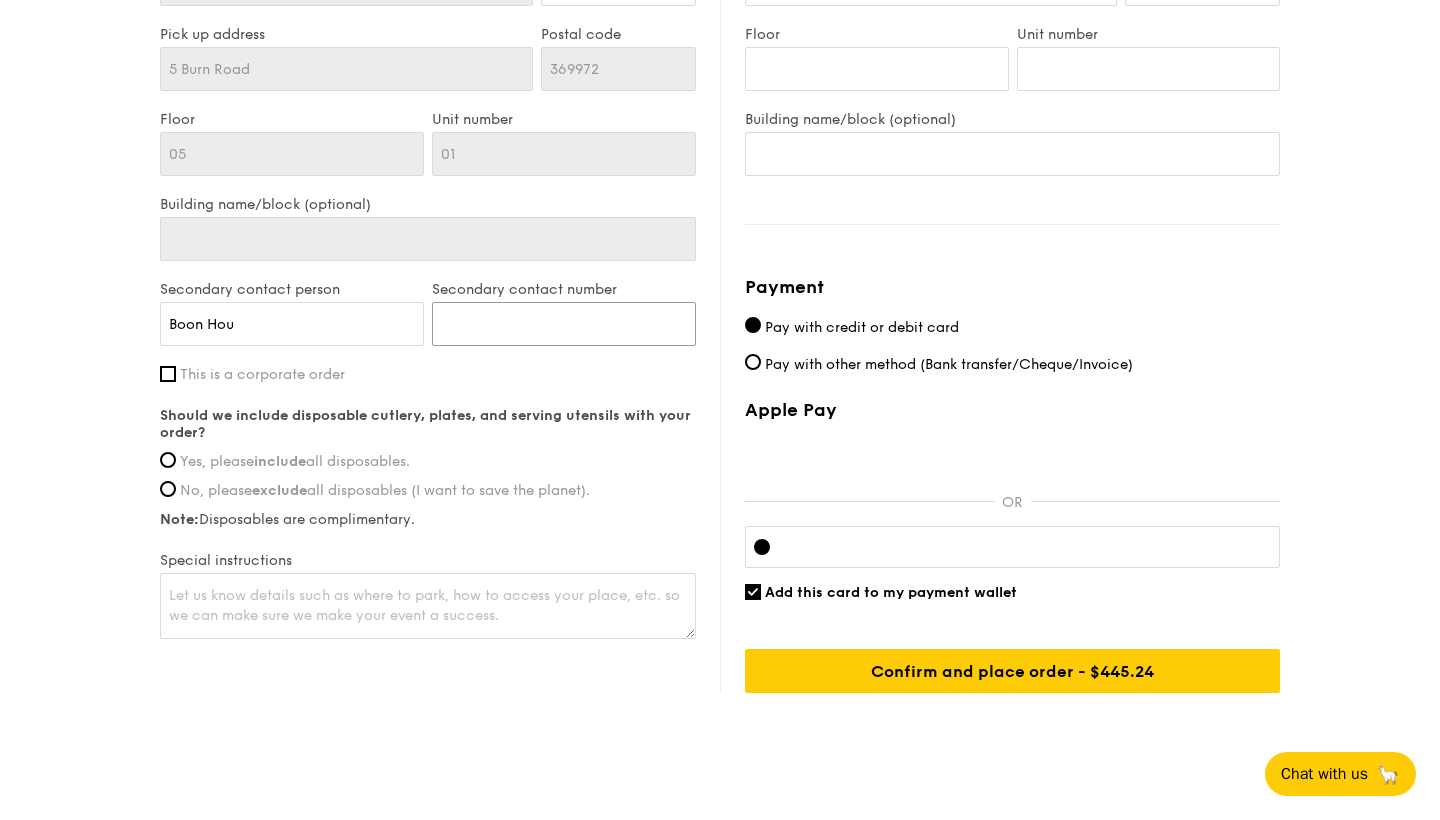 type on "[NUMBER]" 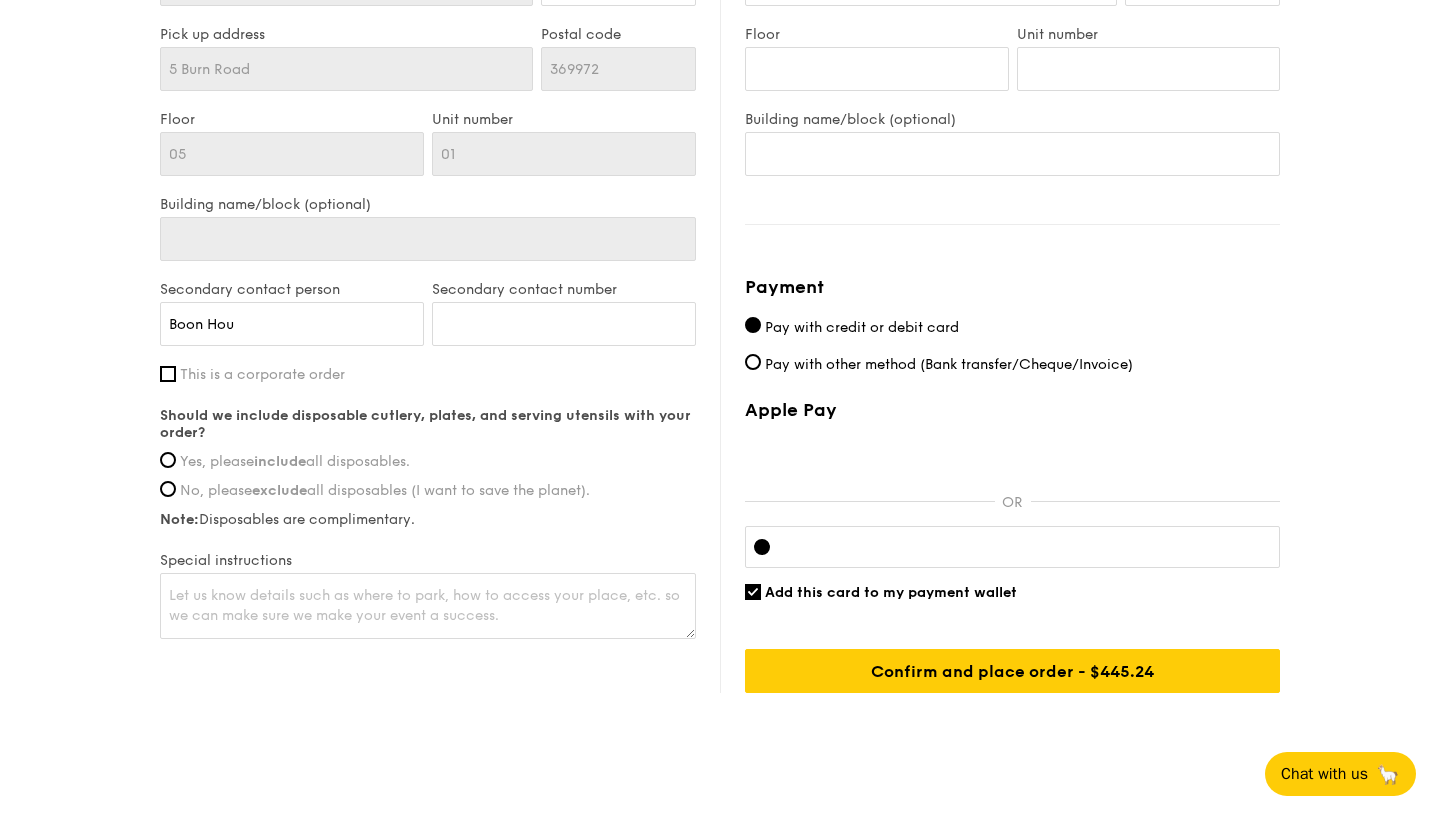 click on "Yes, please  include  all disposables." at bounding box center (295, 461) 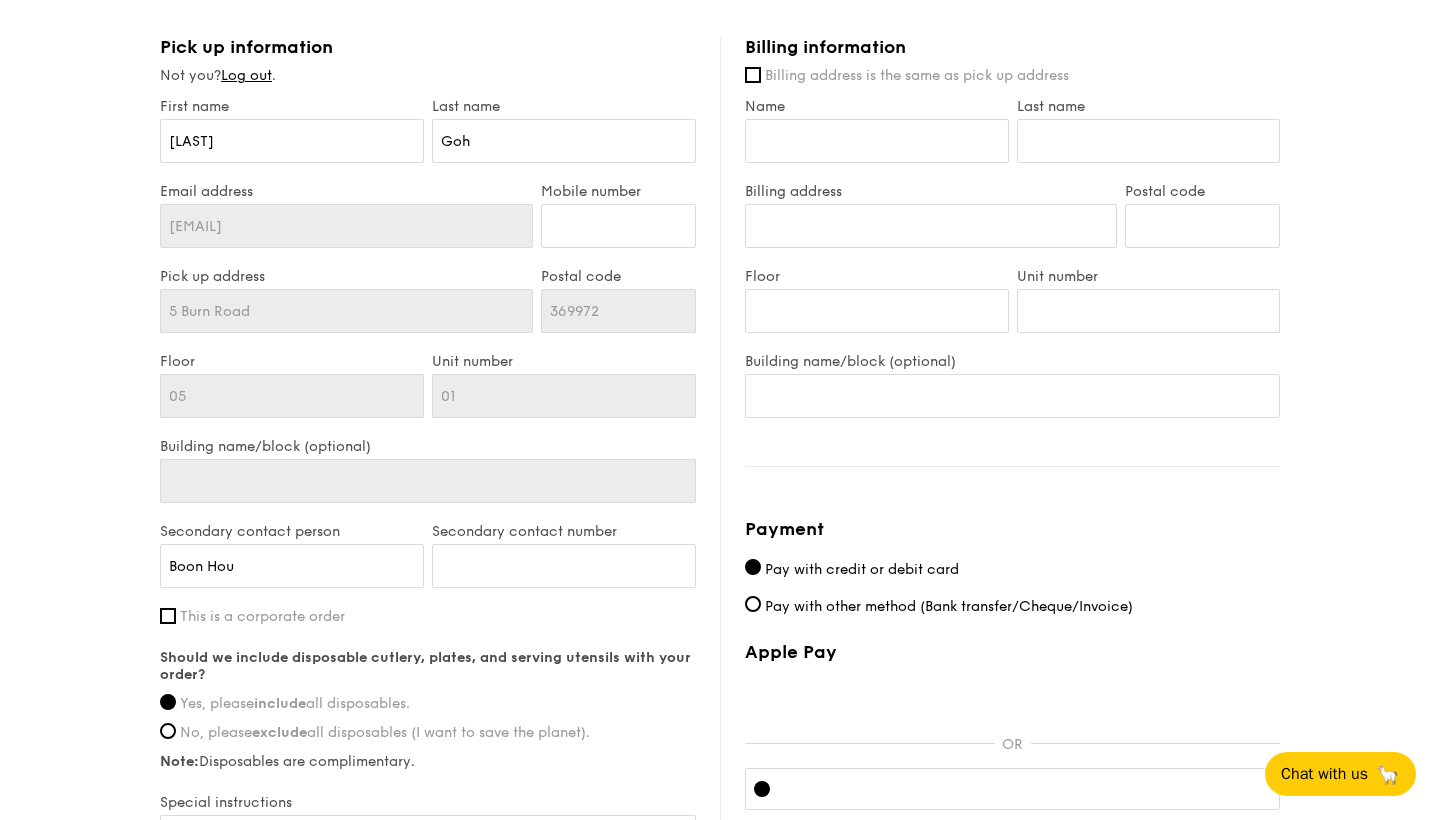 scroll, scrollTop: 992, scrollLeft: 0, axis: vertical 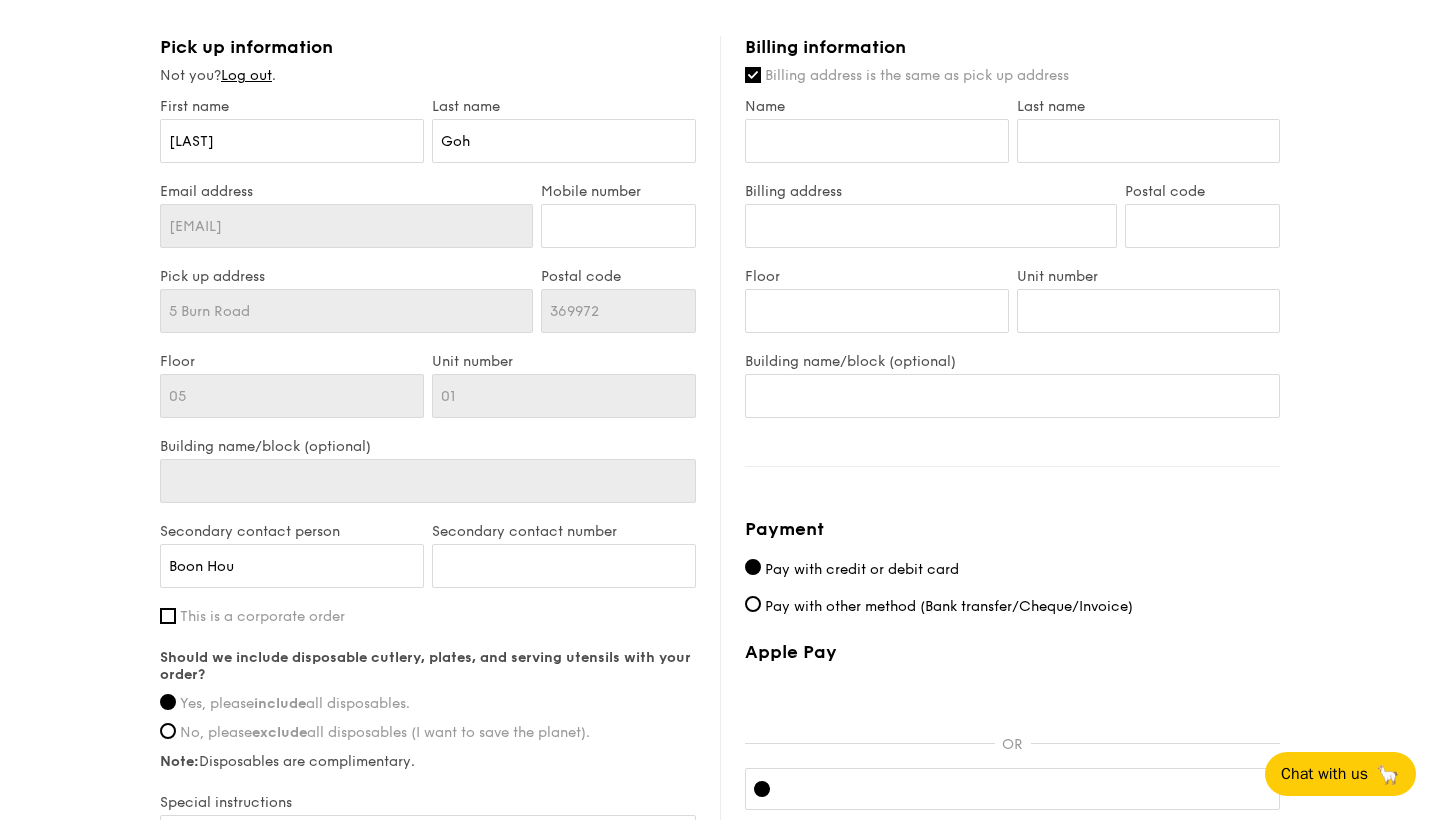 type on "[LAST]" 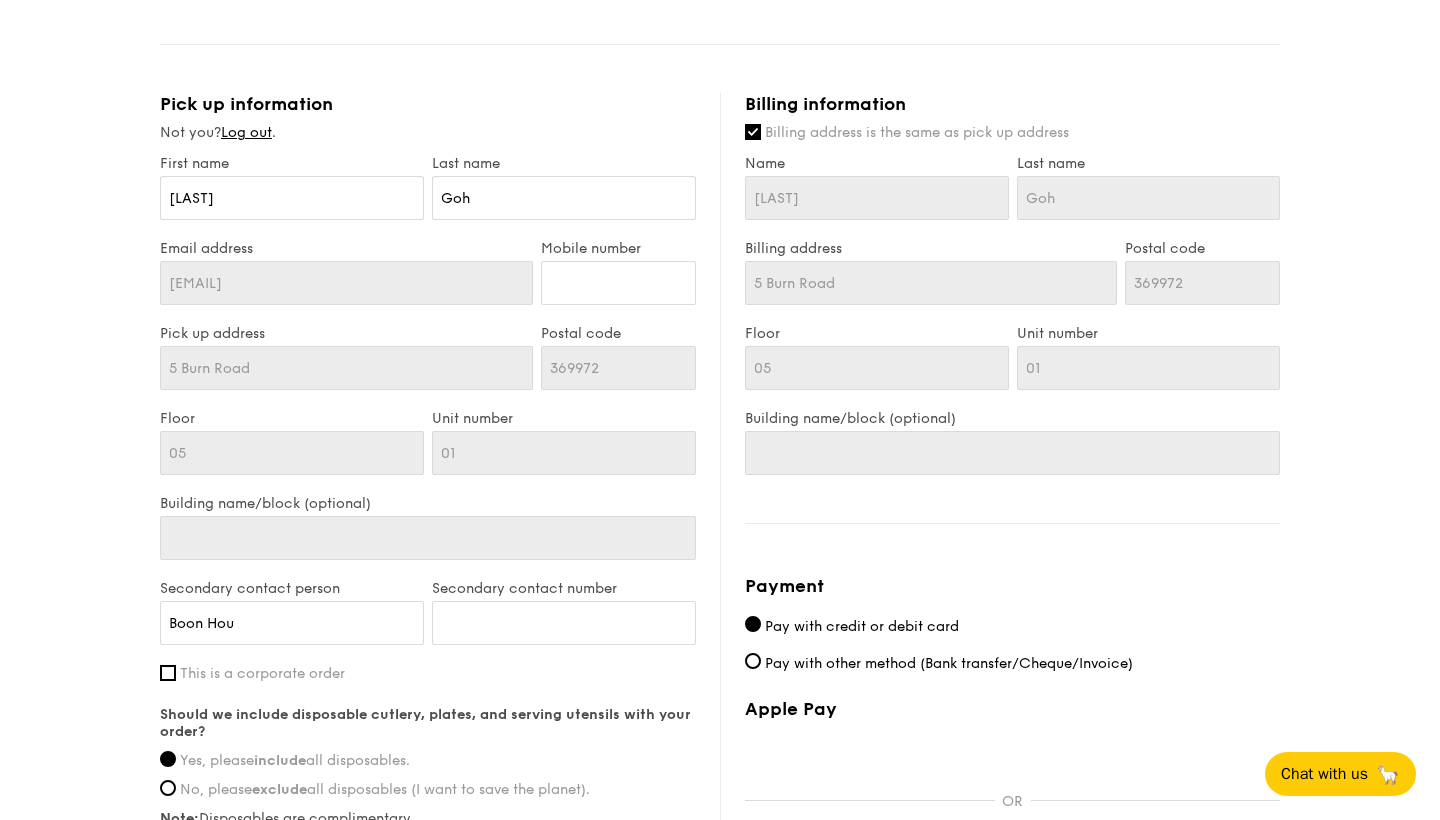 scroll, scrollTop: 1248, scrollLeft: 0, axis: vertical 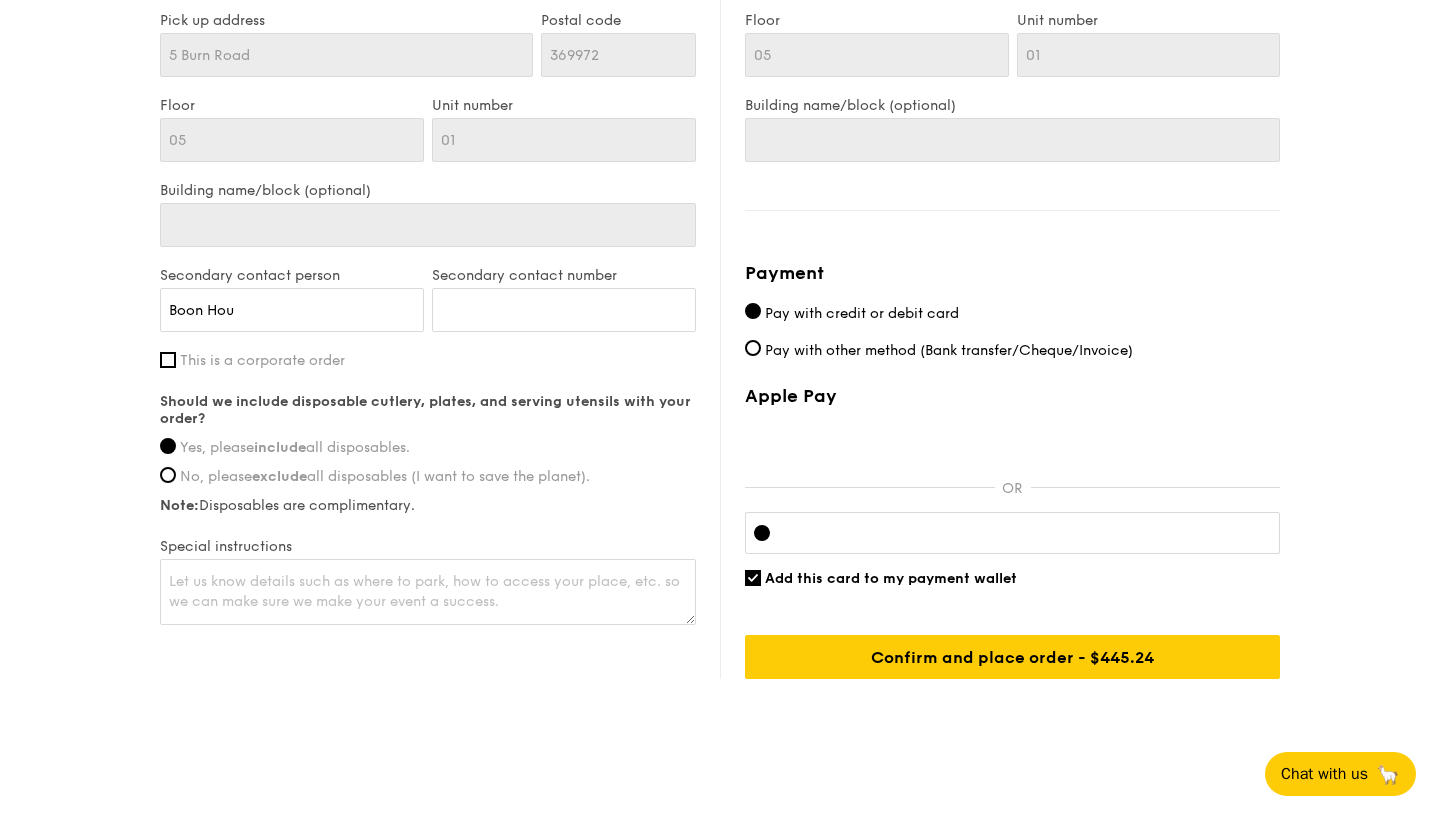 click on "Add this card to my payment wallet" at bounding box center [891, 578] 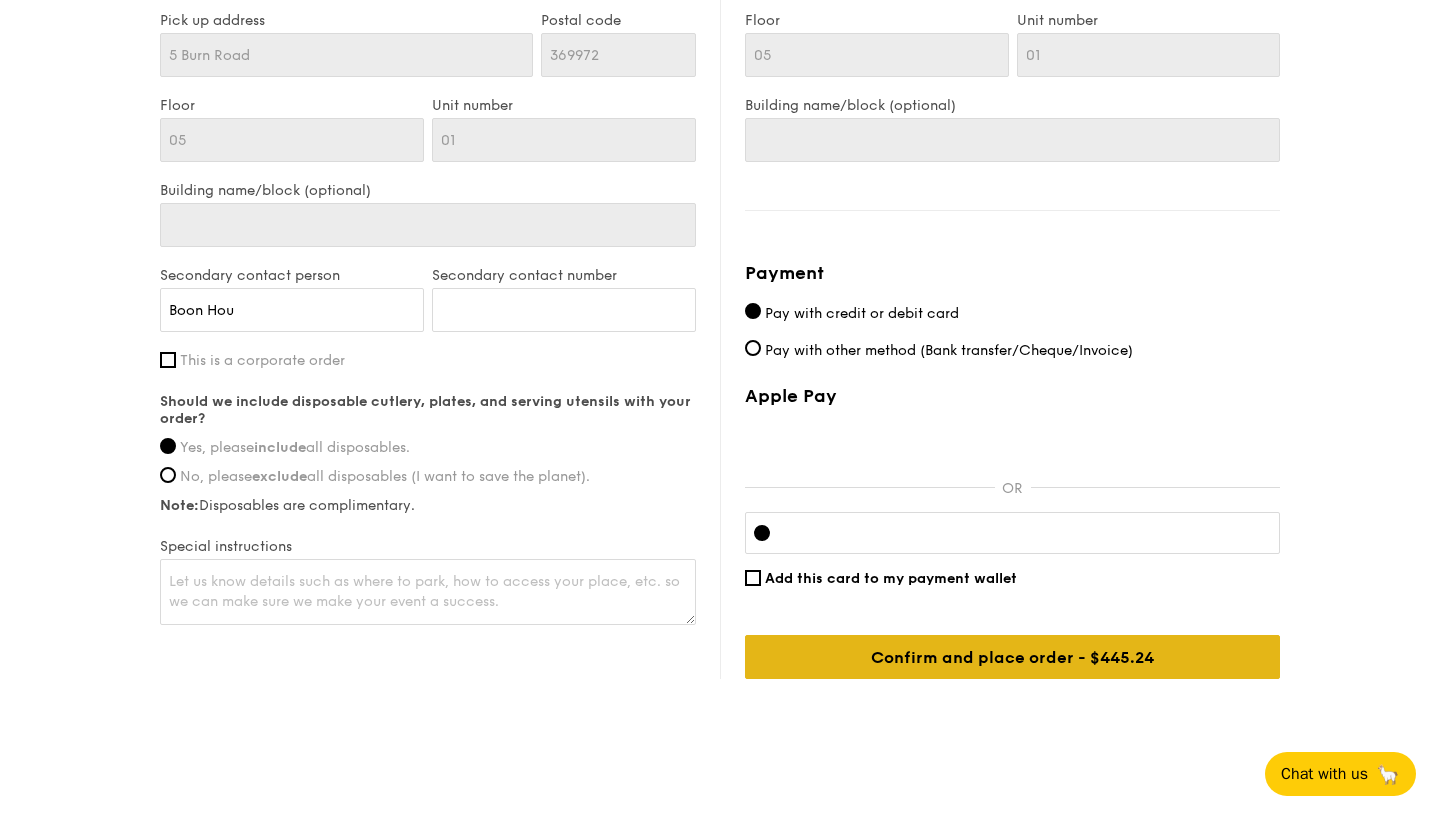 click on "Confirm and place order - $475.24" at bounding box center [1012, 657] 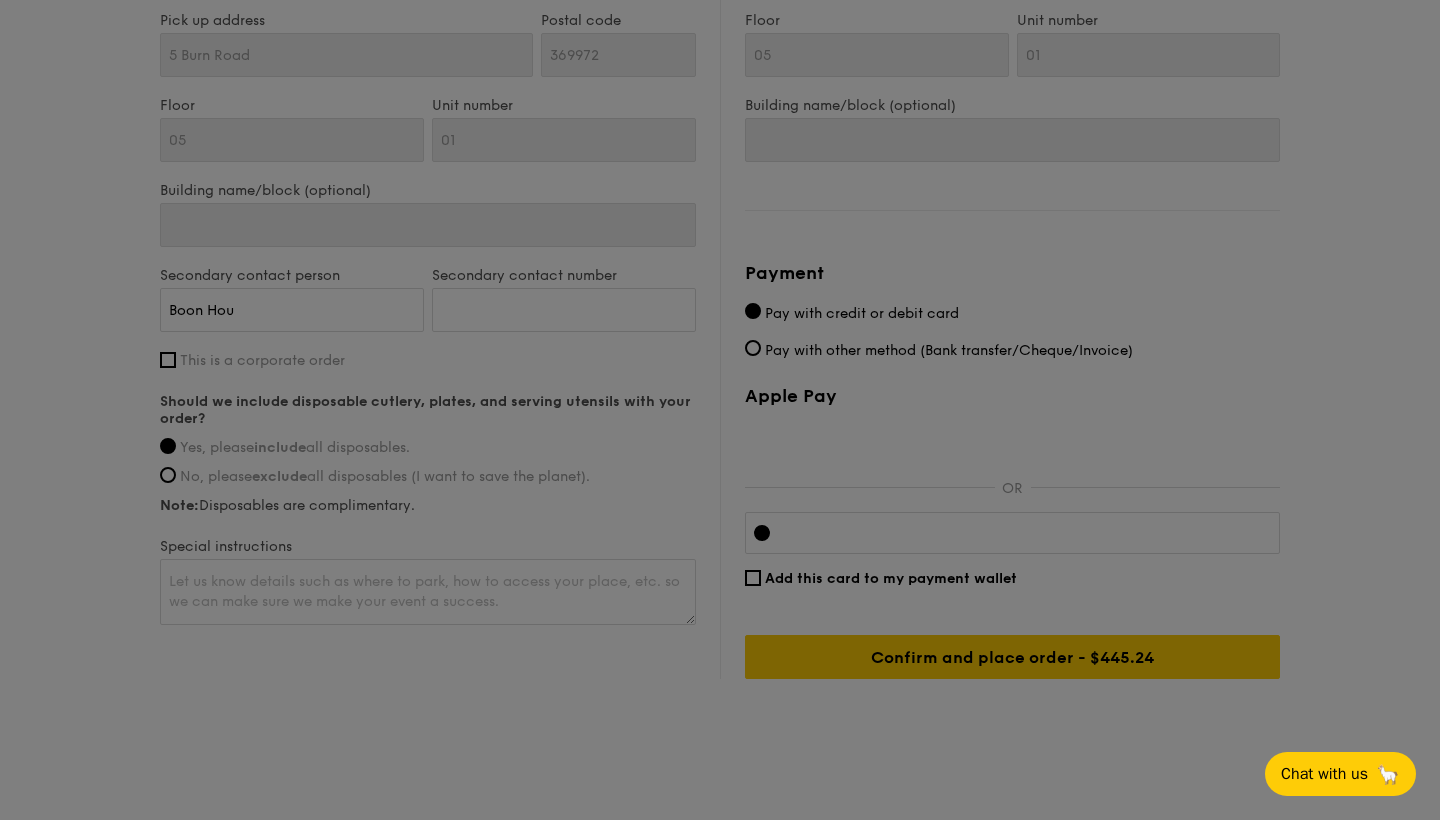 scroll, scrollTop: 0, scrollLeft: 0, axis: both 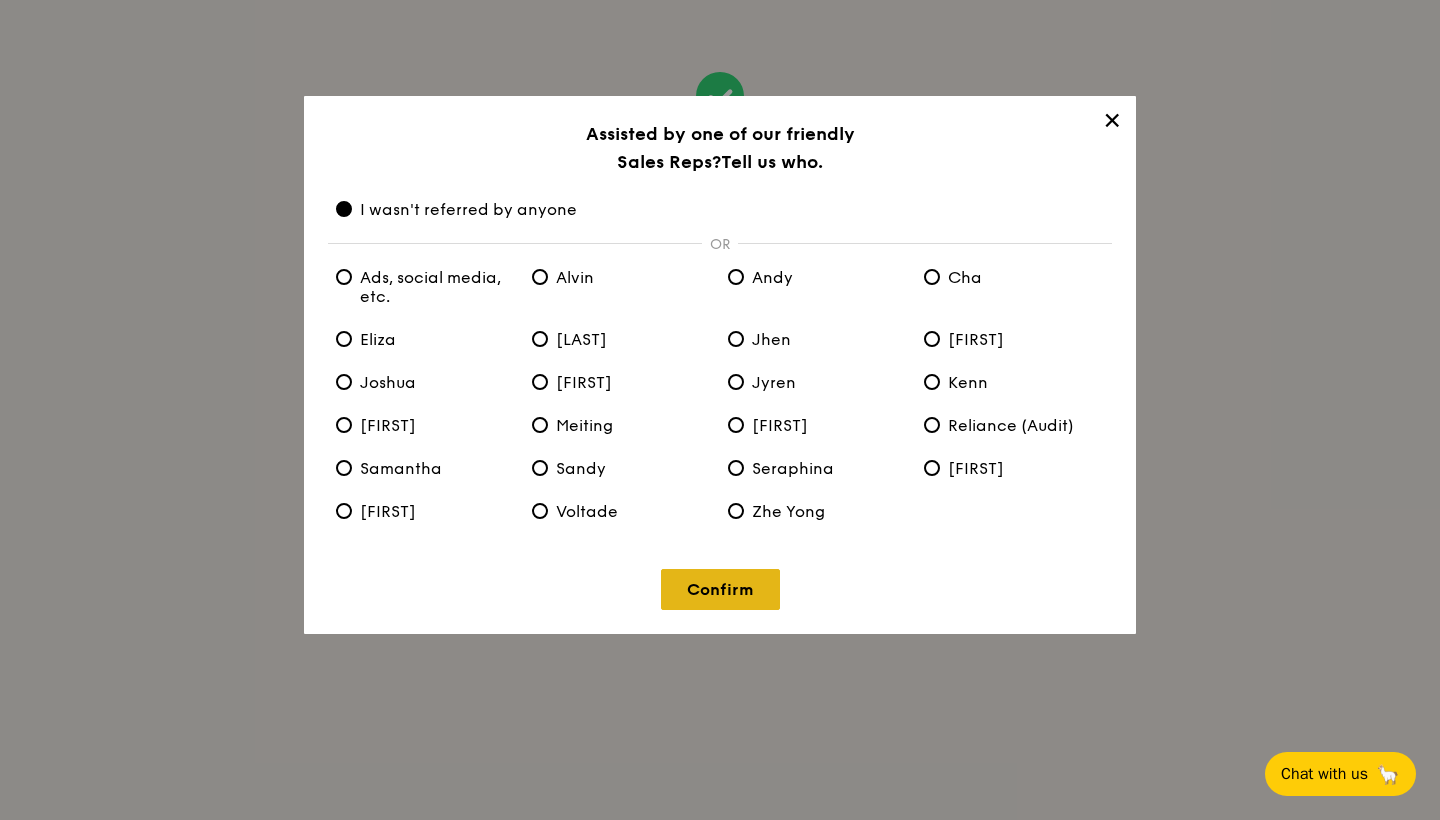 click on "Confirm" at bounding box center (720, 589) 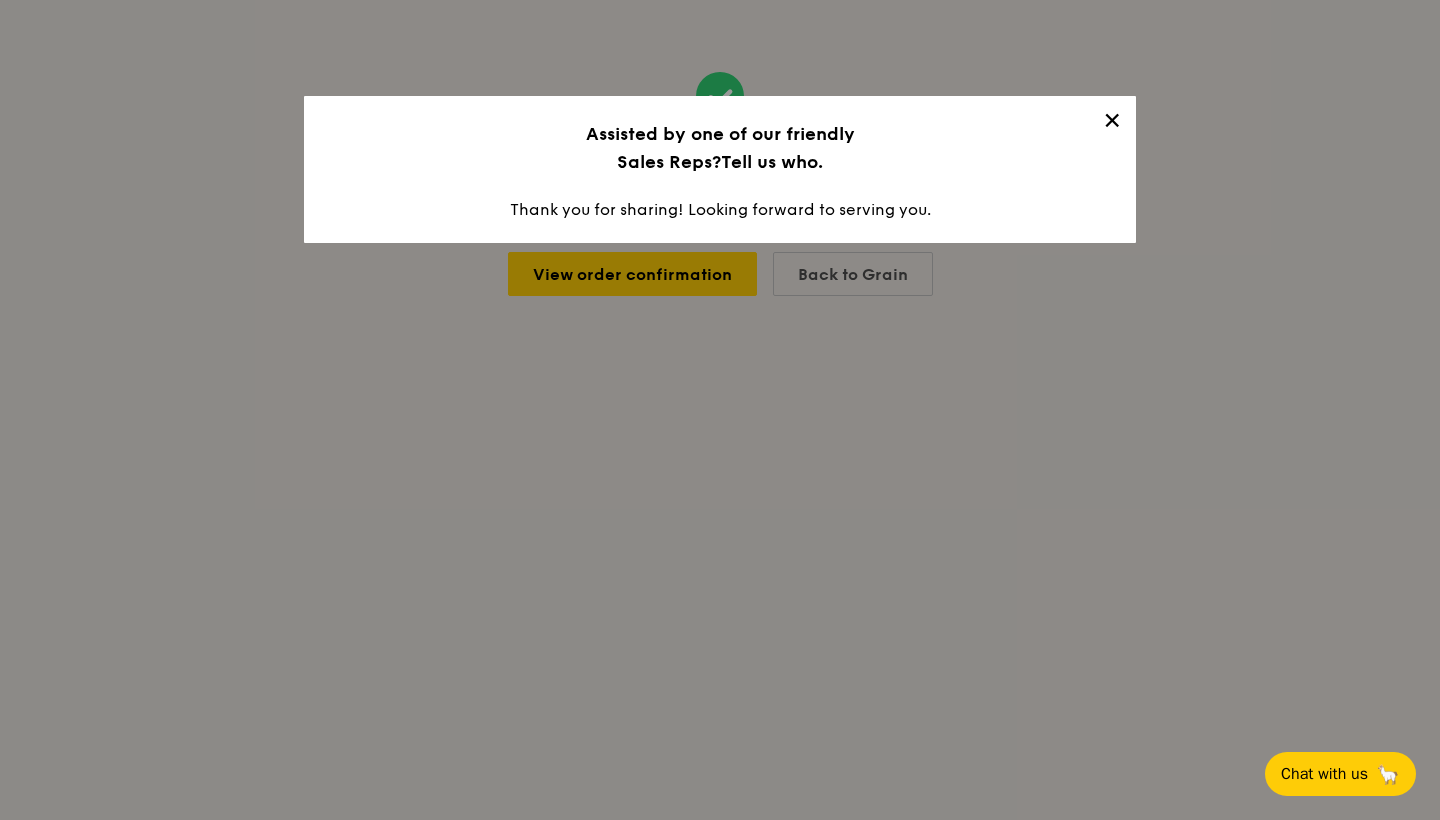 click on "✕" at bounding box center (1112, 124) 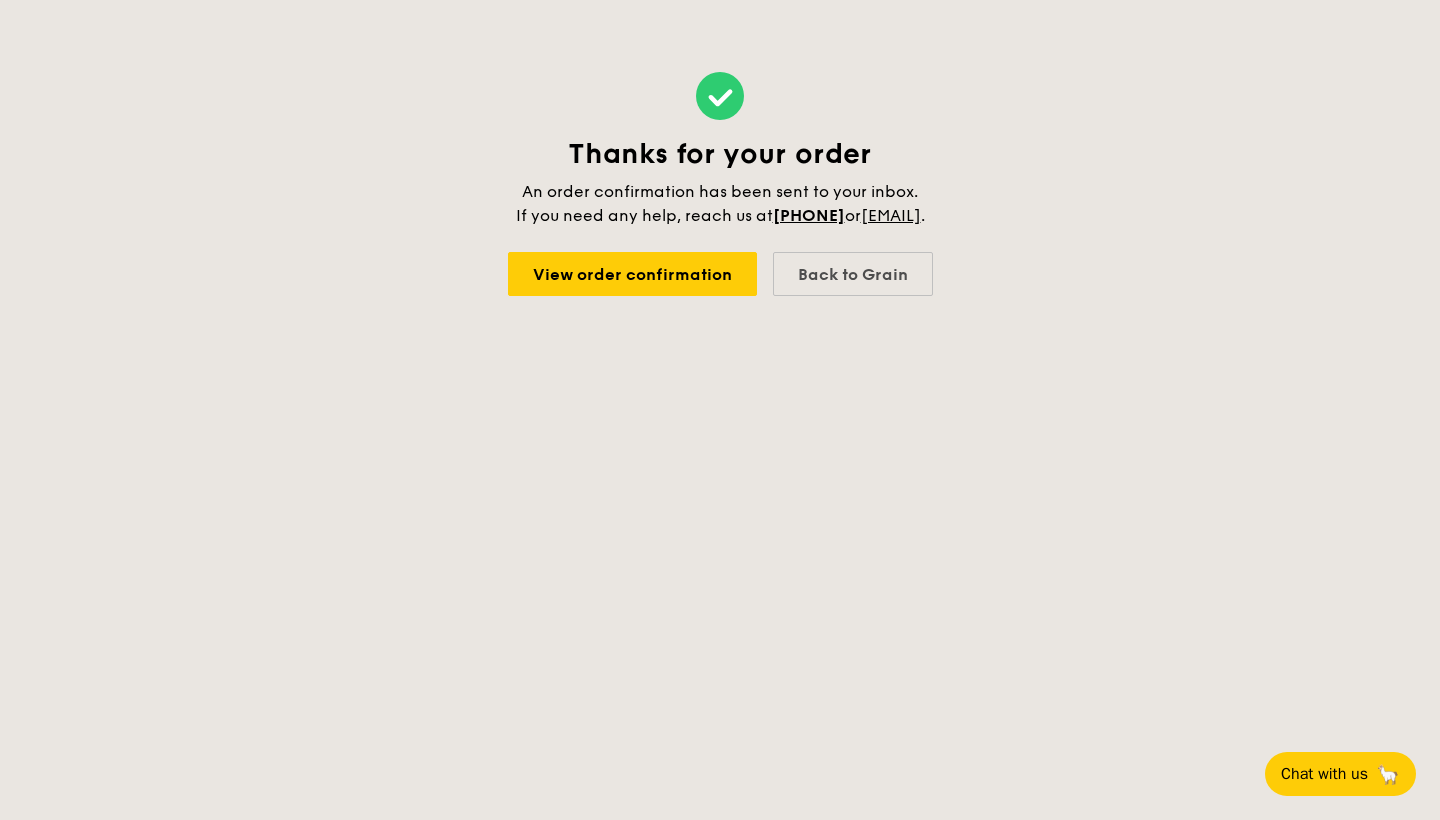 scroll, scrollTop: 0, scrollLeft: 0, axis: both 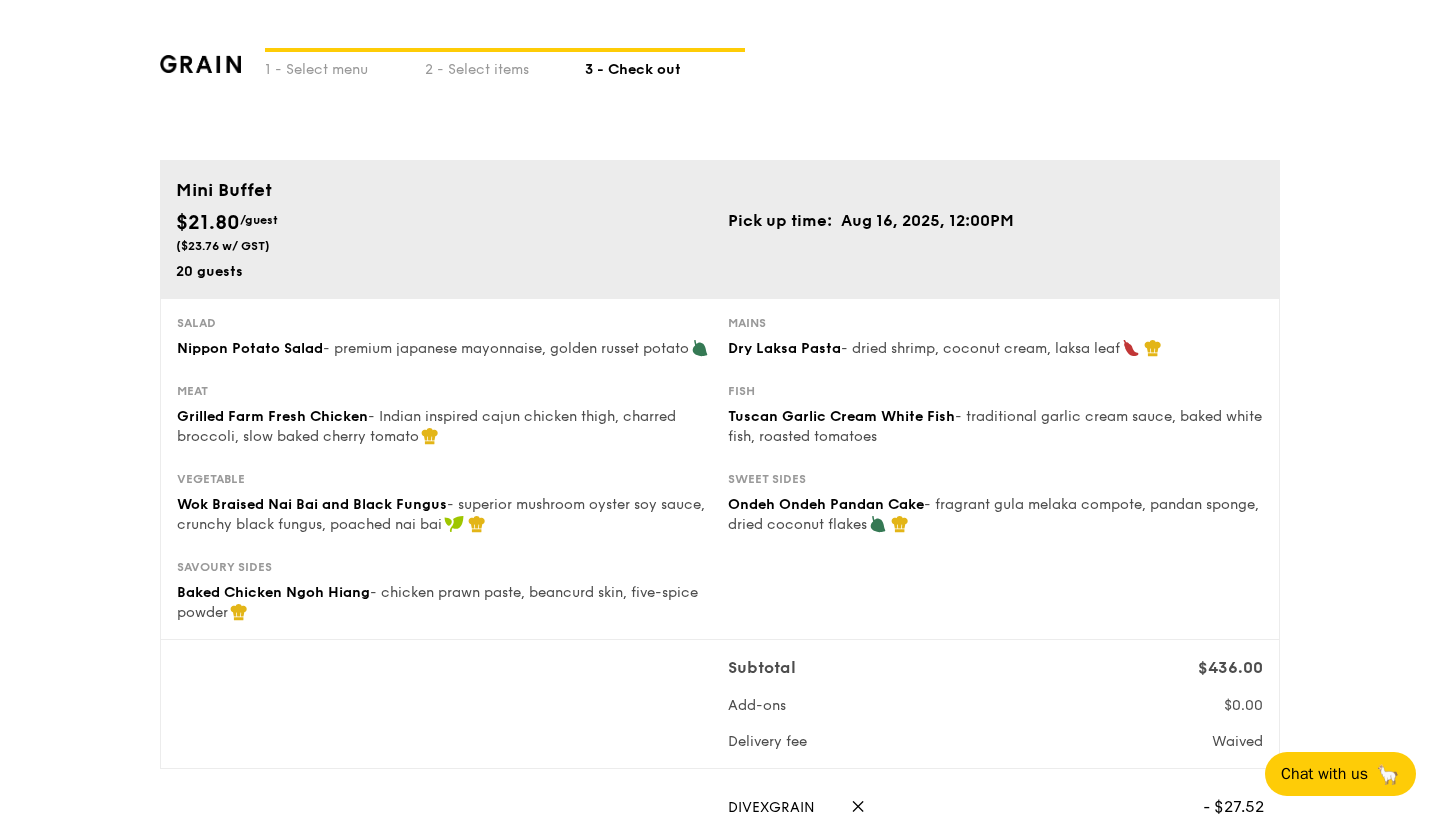 click on "1 - Select menu
2 - Select items
3 - Check out" at bounding box center [720, 80] 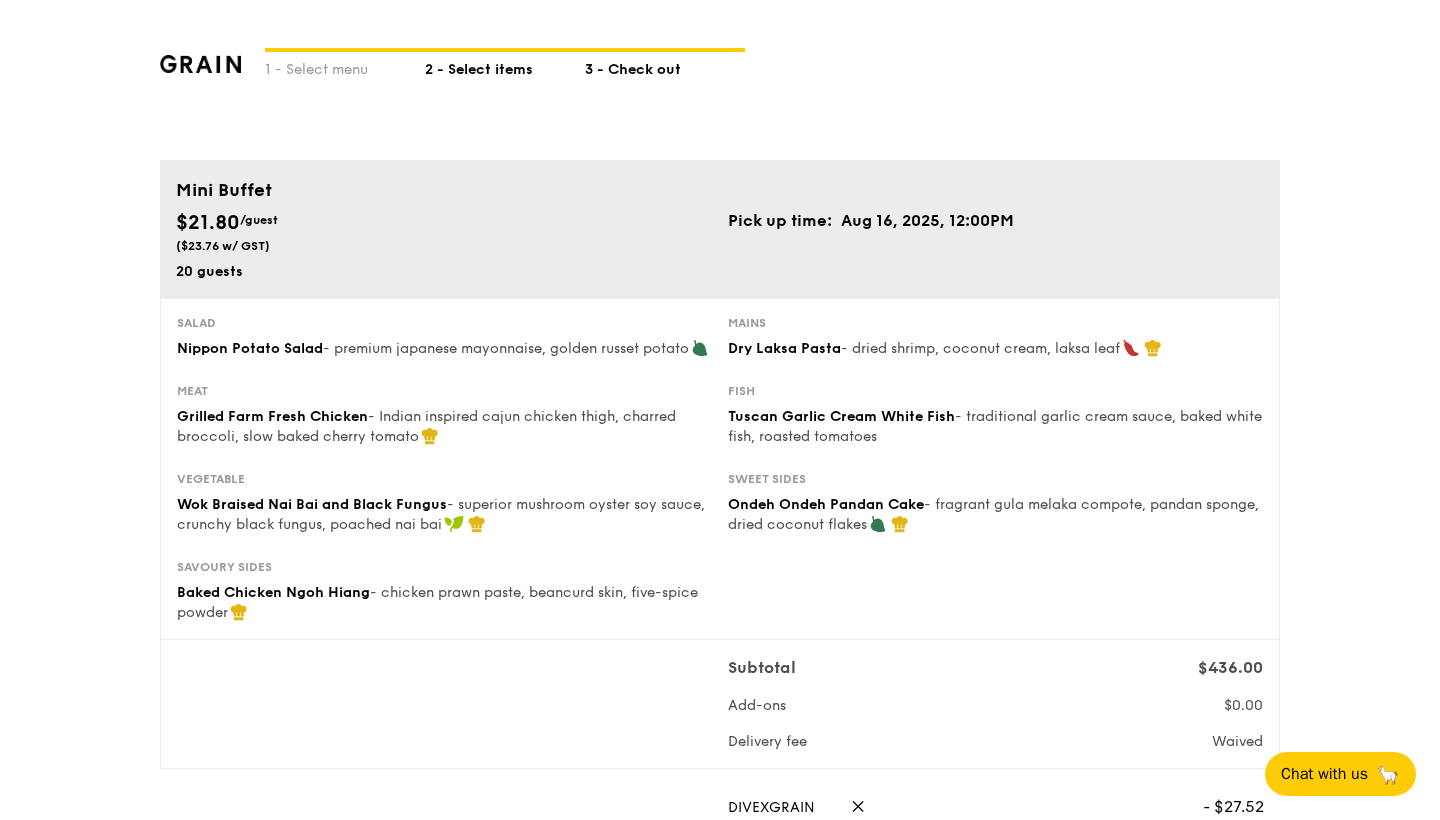 click on "2 - Select items" at bounding box center [505, 66] 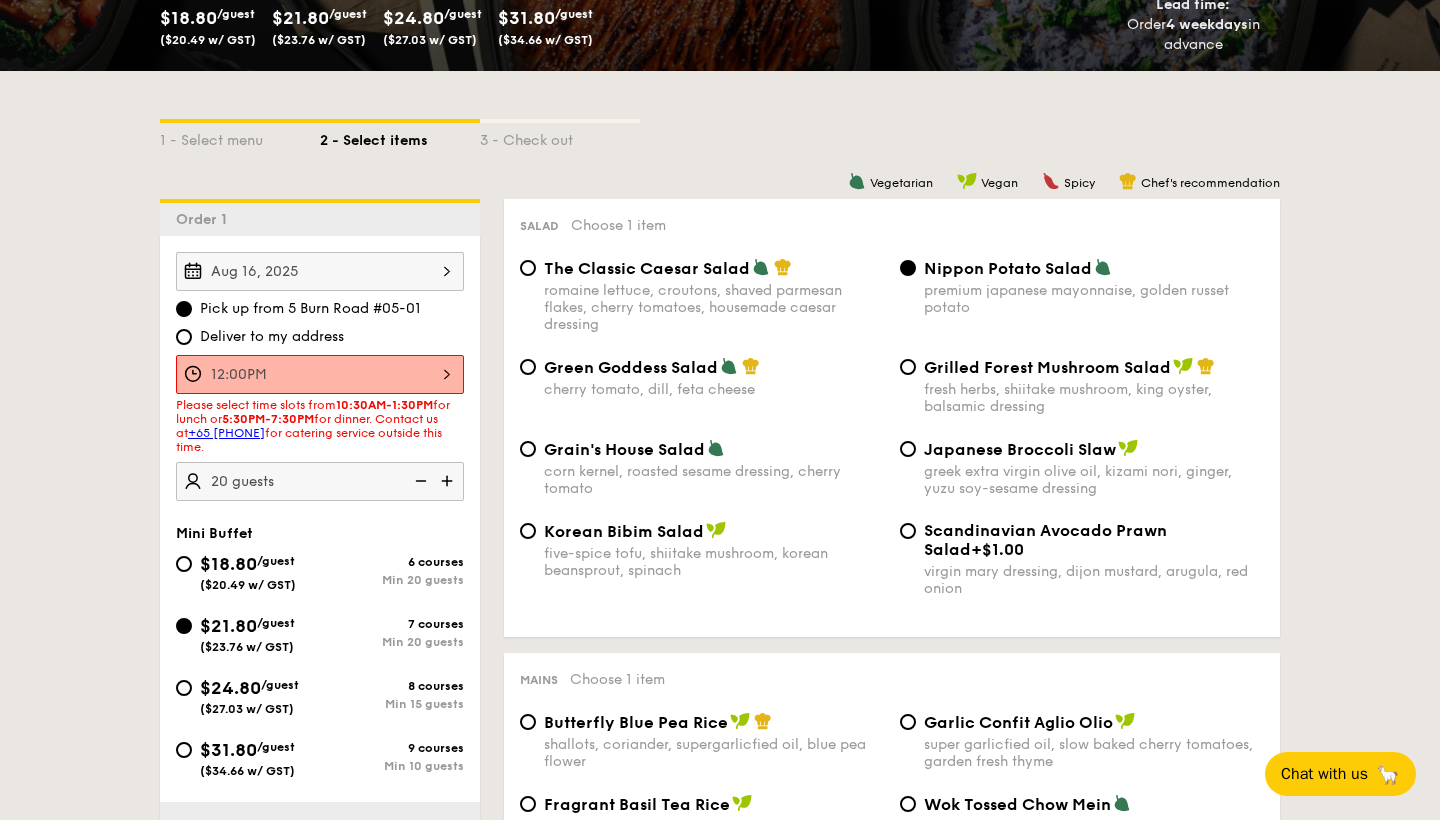 scroll, scrollTop: 393, scrollLeft: 0, axis: vertical 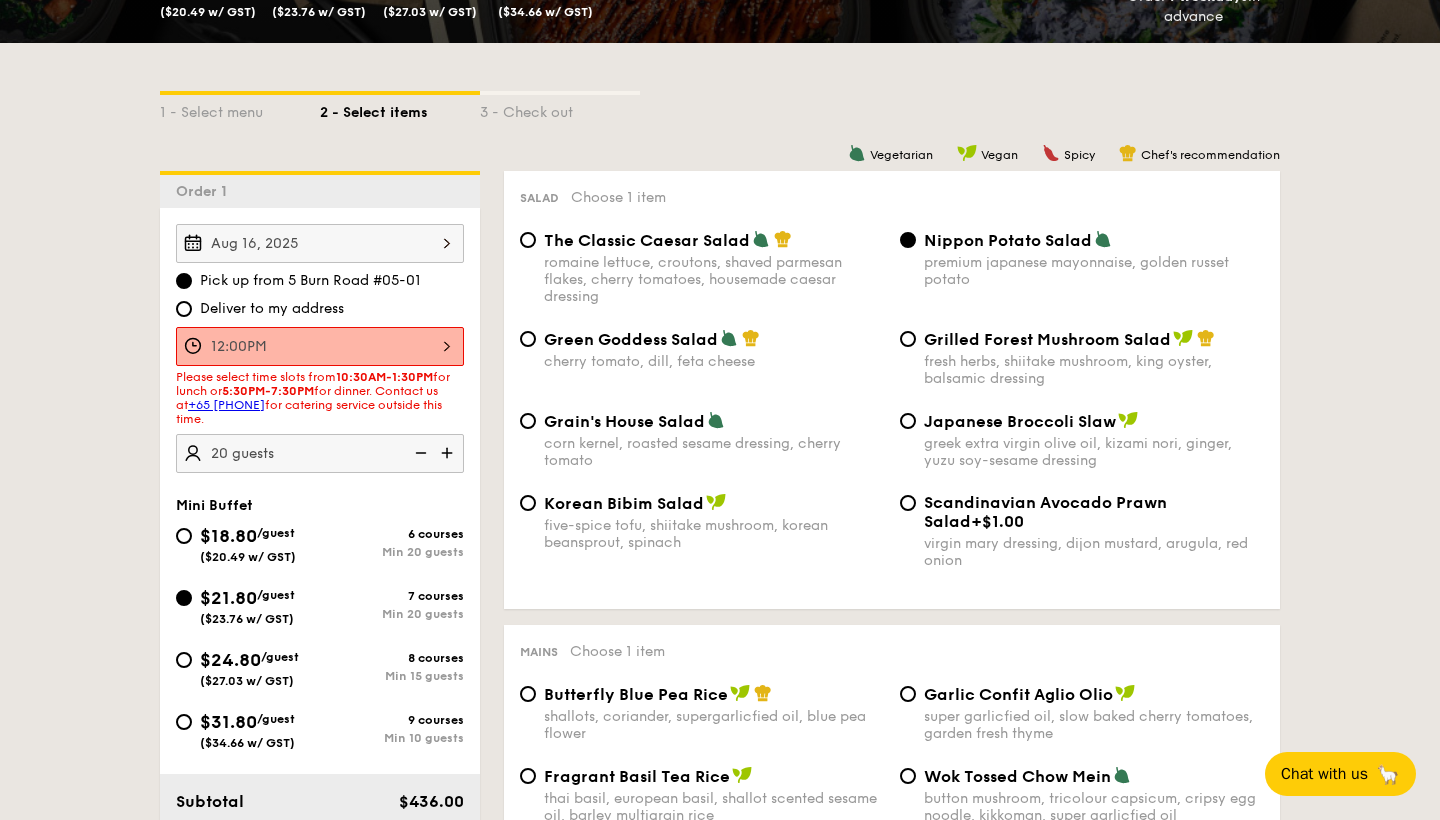 click on "12:00PM              12 1 2 3 4 5 6 7 8 9 10 11   00 15 30 45   am   pm   Cancel   OK" at bounding box center (320, 346) 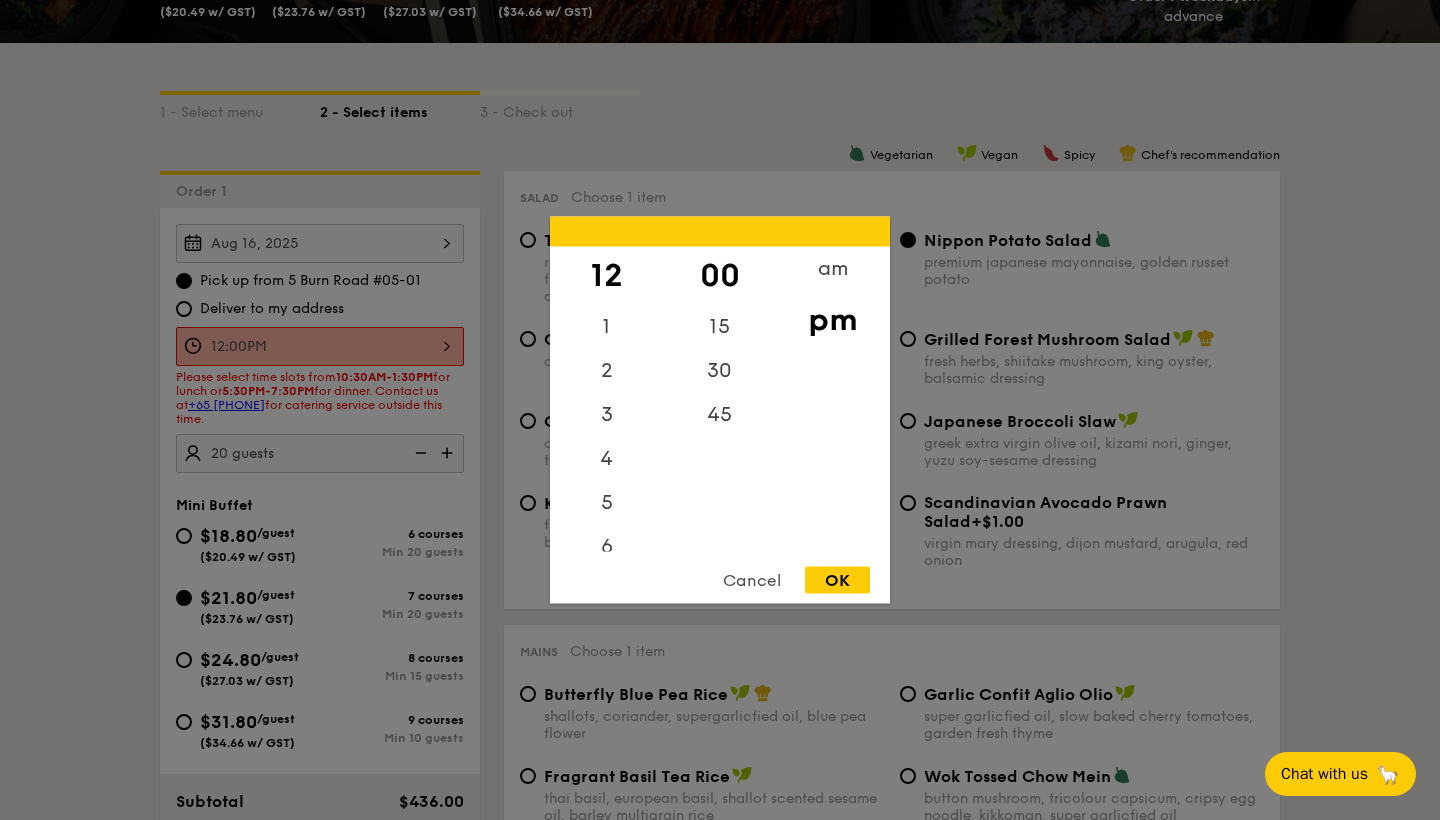 click on "OK" at bounding box center [837, 580] 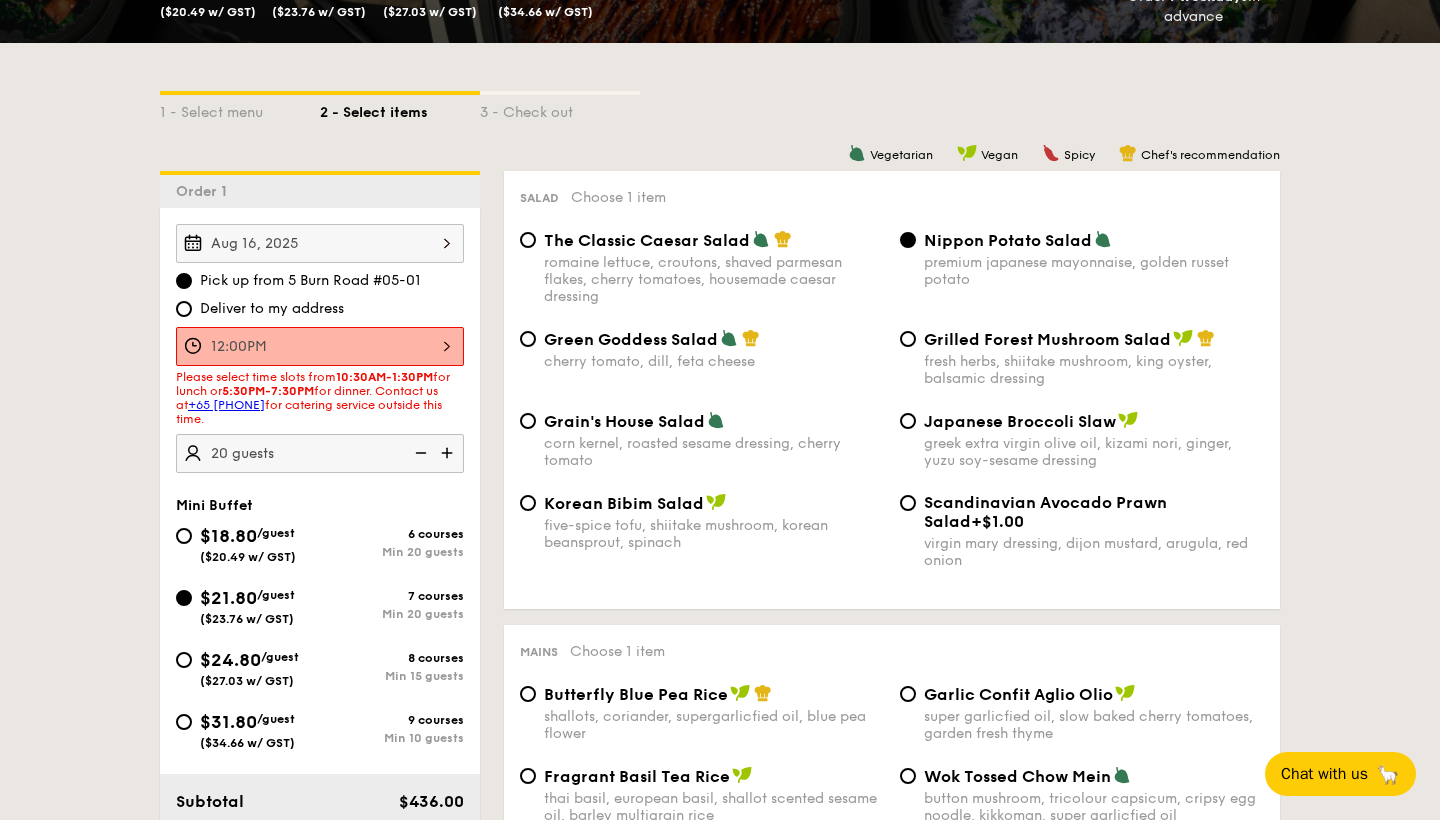 click on "Deliver to my address" at bounding box center [272, 309] 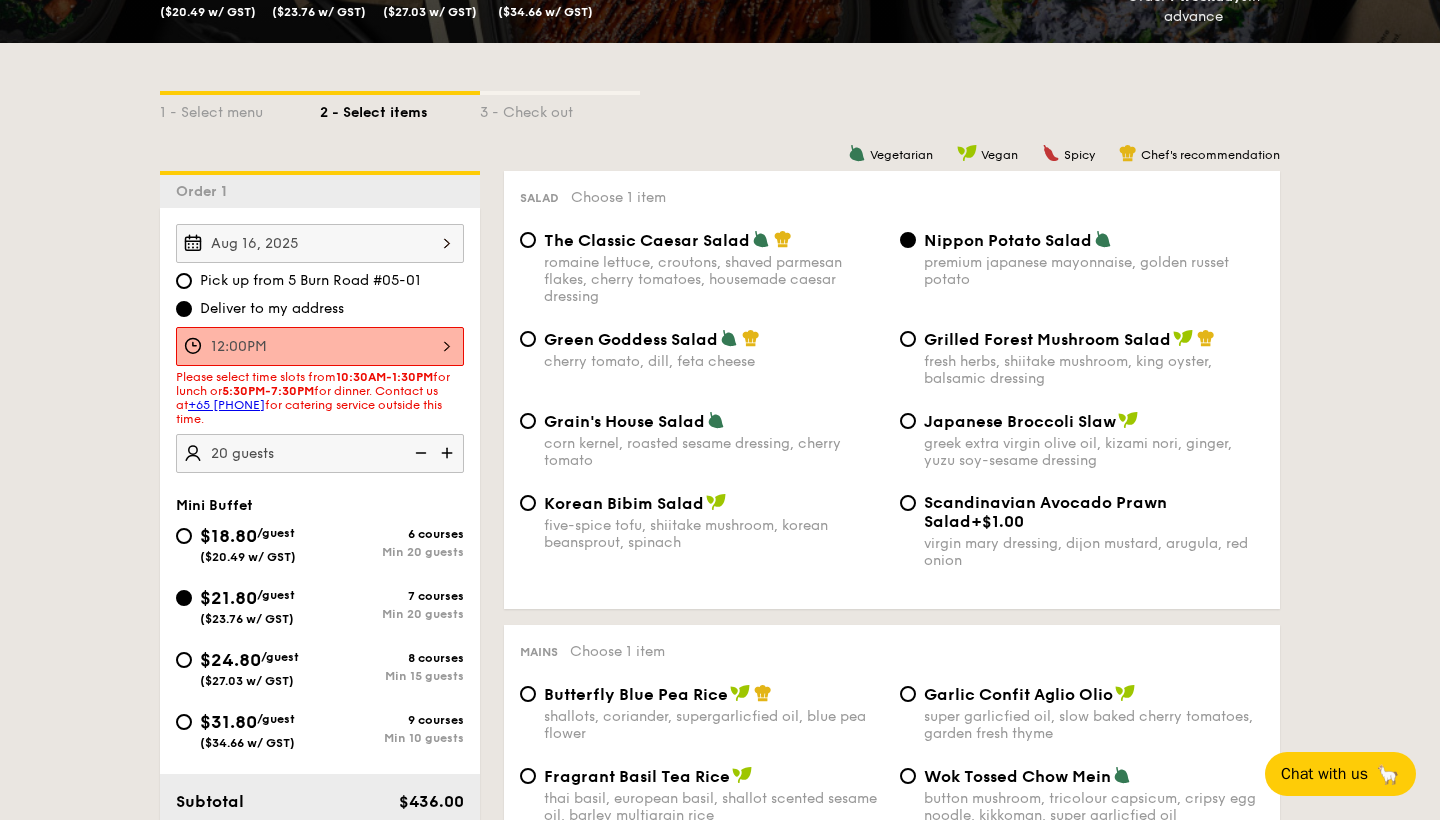 click on "Pick up from 5 Burn Road #05-01" at bounding box center (310, 281) 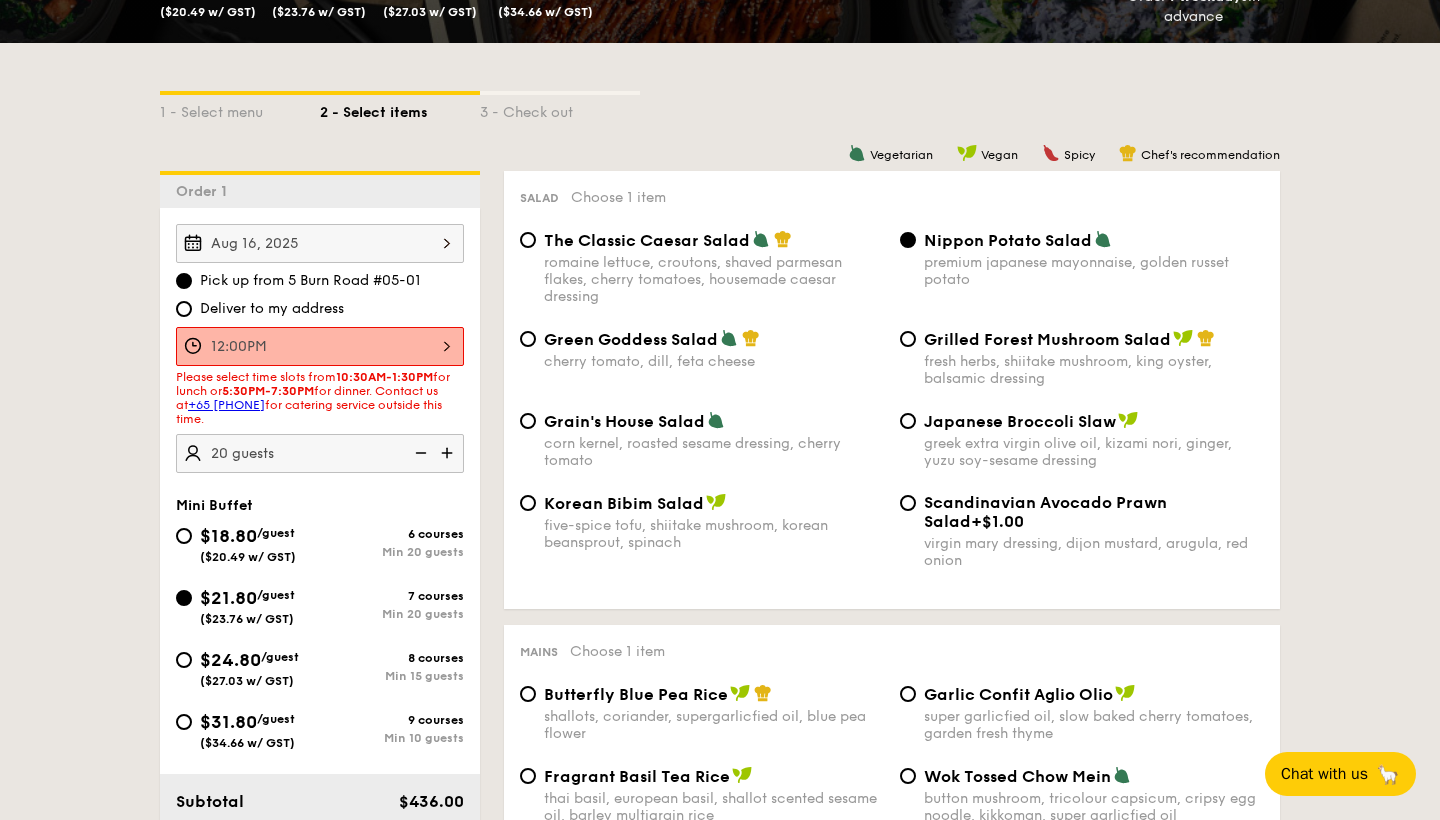 click on "12:00PM      Please select time slots from  10:30AM-1:30PM  for lunch or  5:30PM-7:30PM  for dinner. Contact us at  +65 3163 5336  for catering service outside this time." at bounding box center (320, 376) 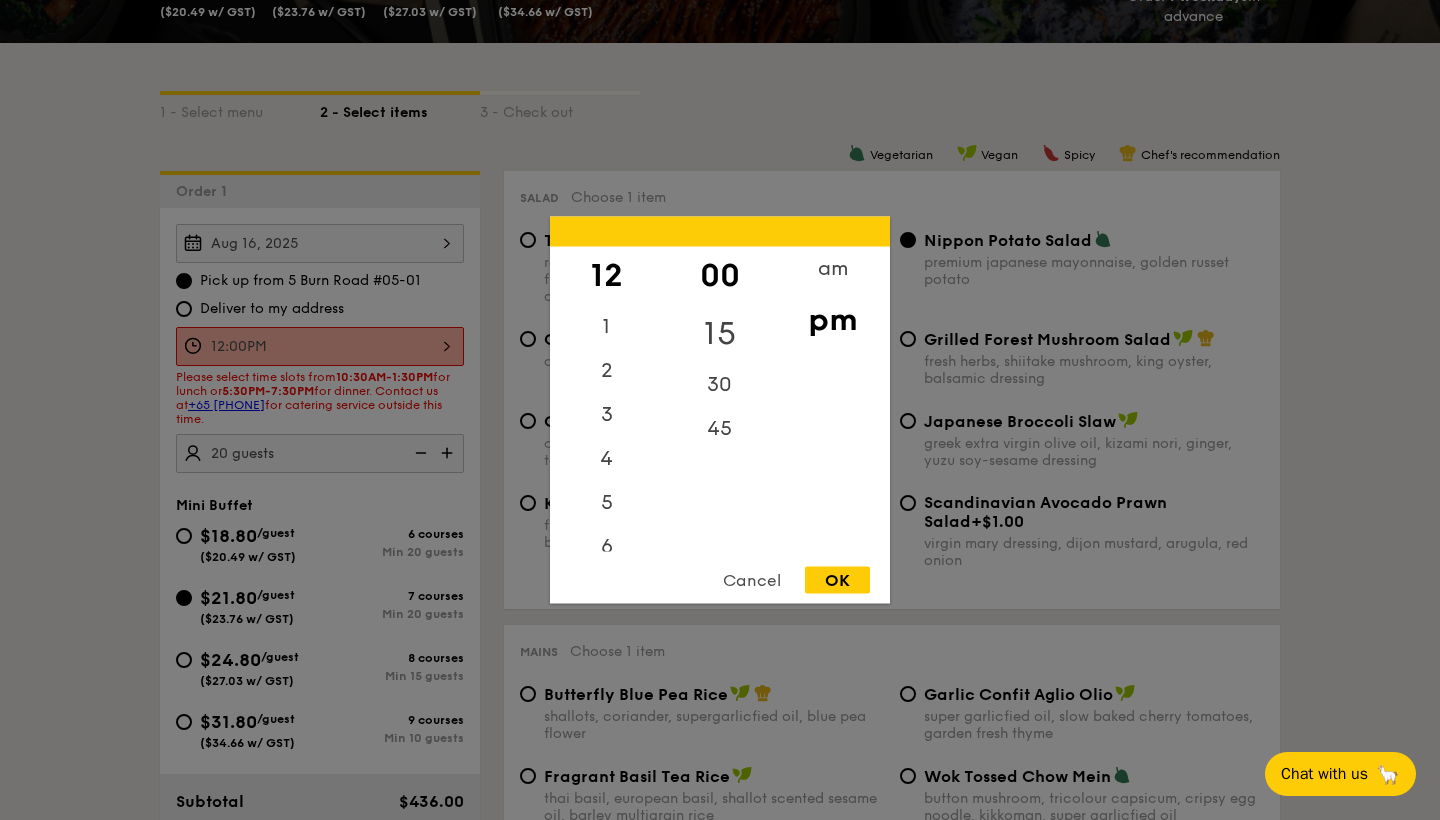 click on "15" at bounding box center [719, 334] 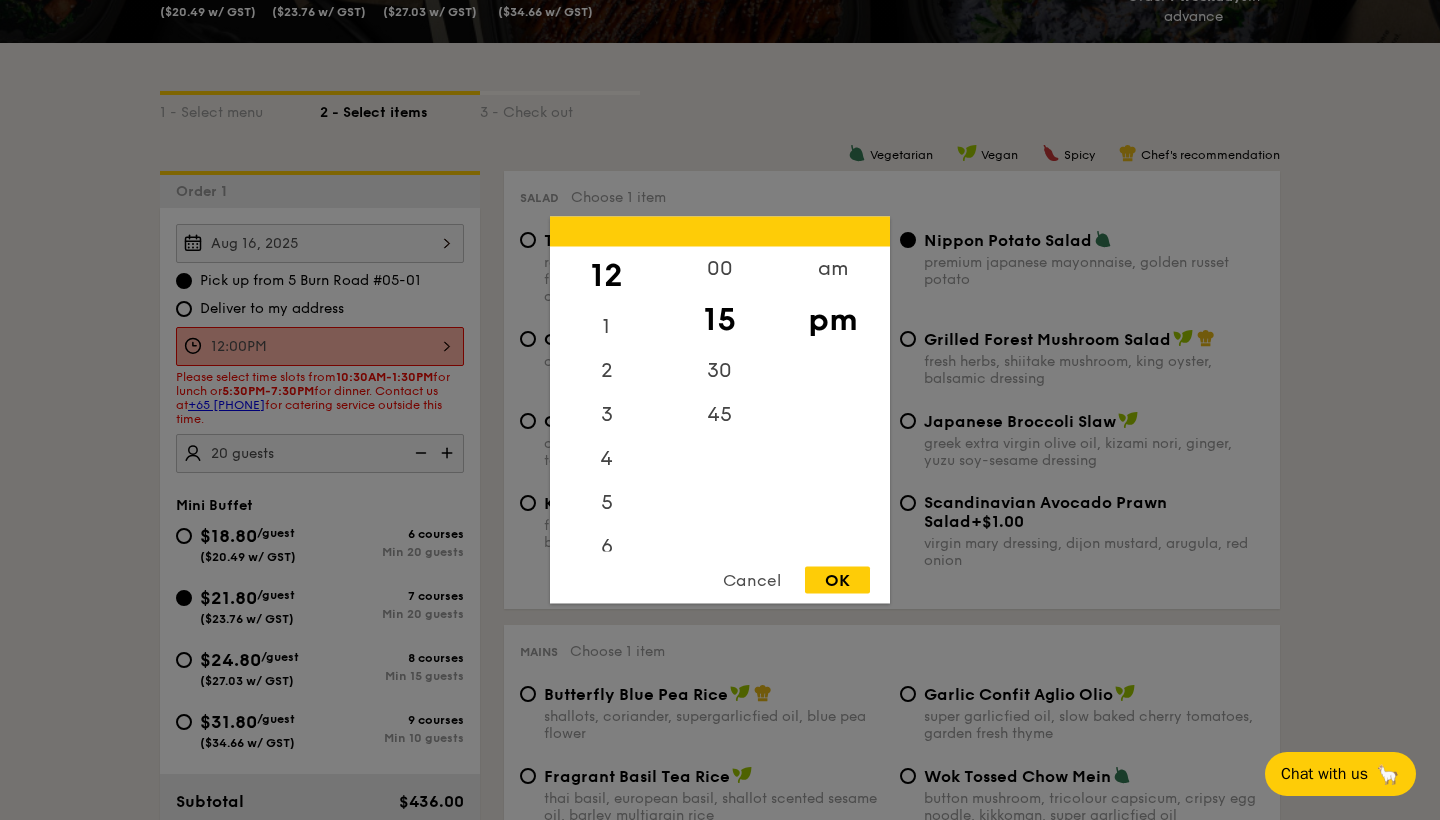 click on "OK" at bounding box center [837, 580] 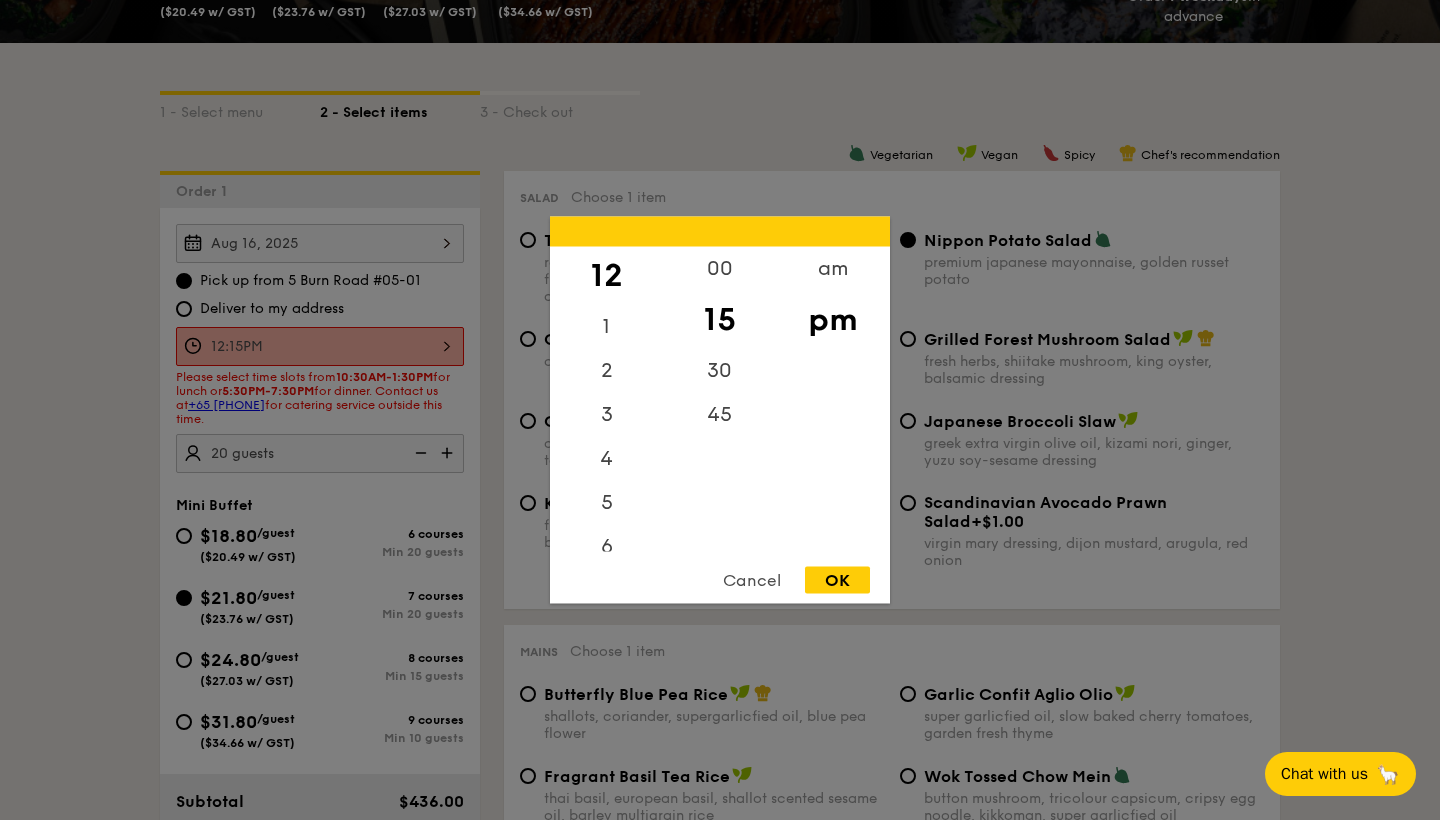 click on "12:15PM              12 1 2 3 4 5 6 7 8 9 10 11   00 15 30 45   am   pm   Cancel   OK" at bounding box center (320, 346) 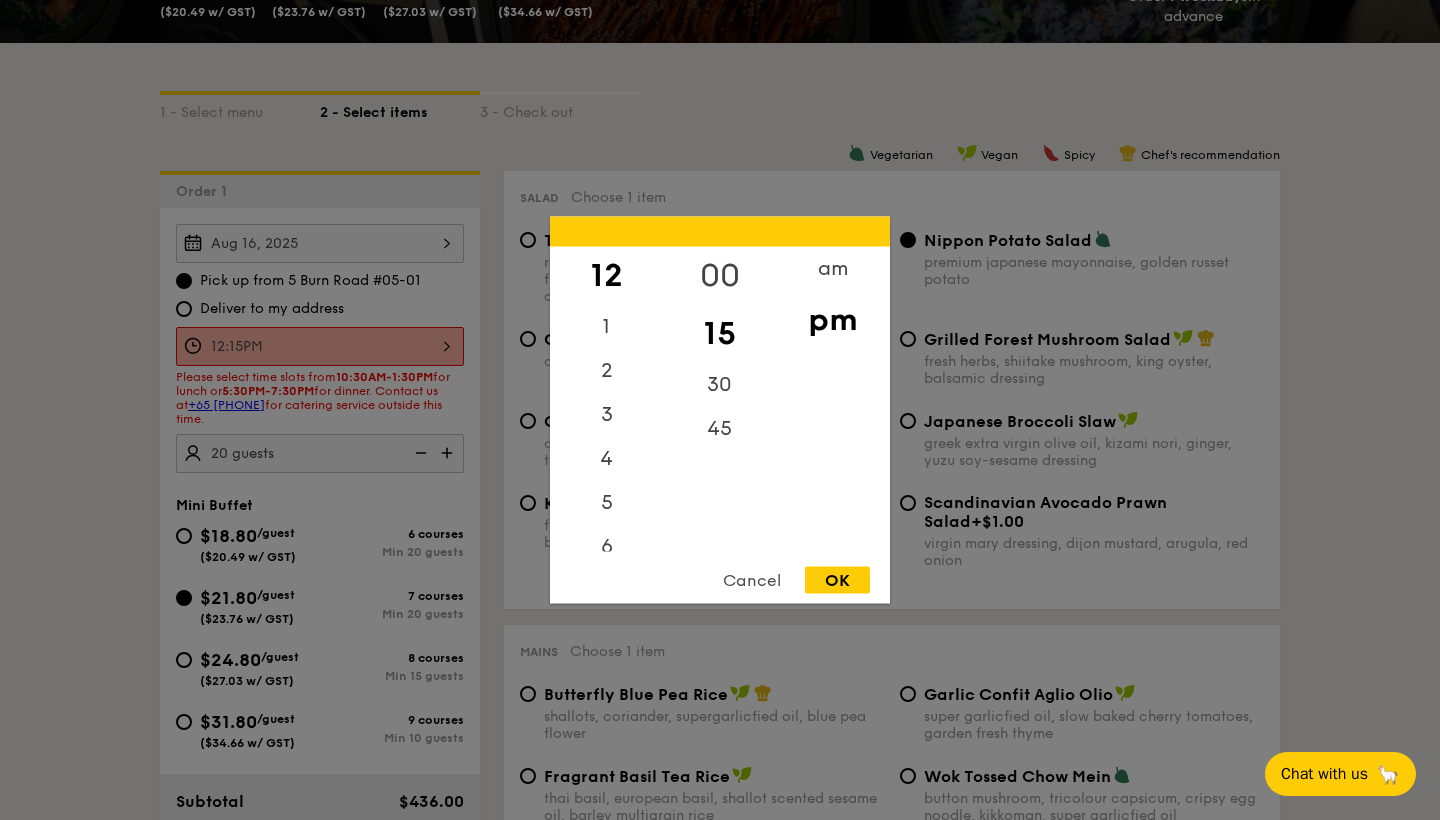 click on "00" at bounding box center [719, 276] 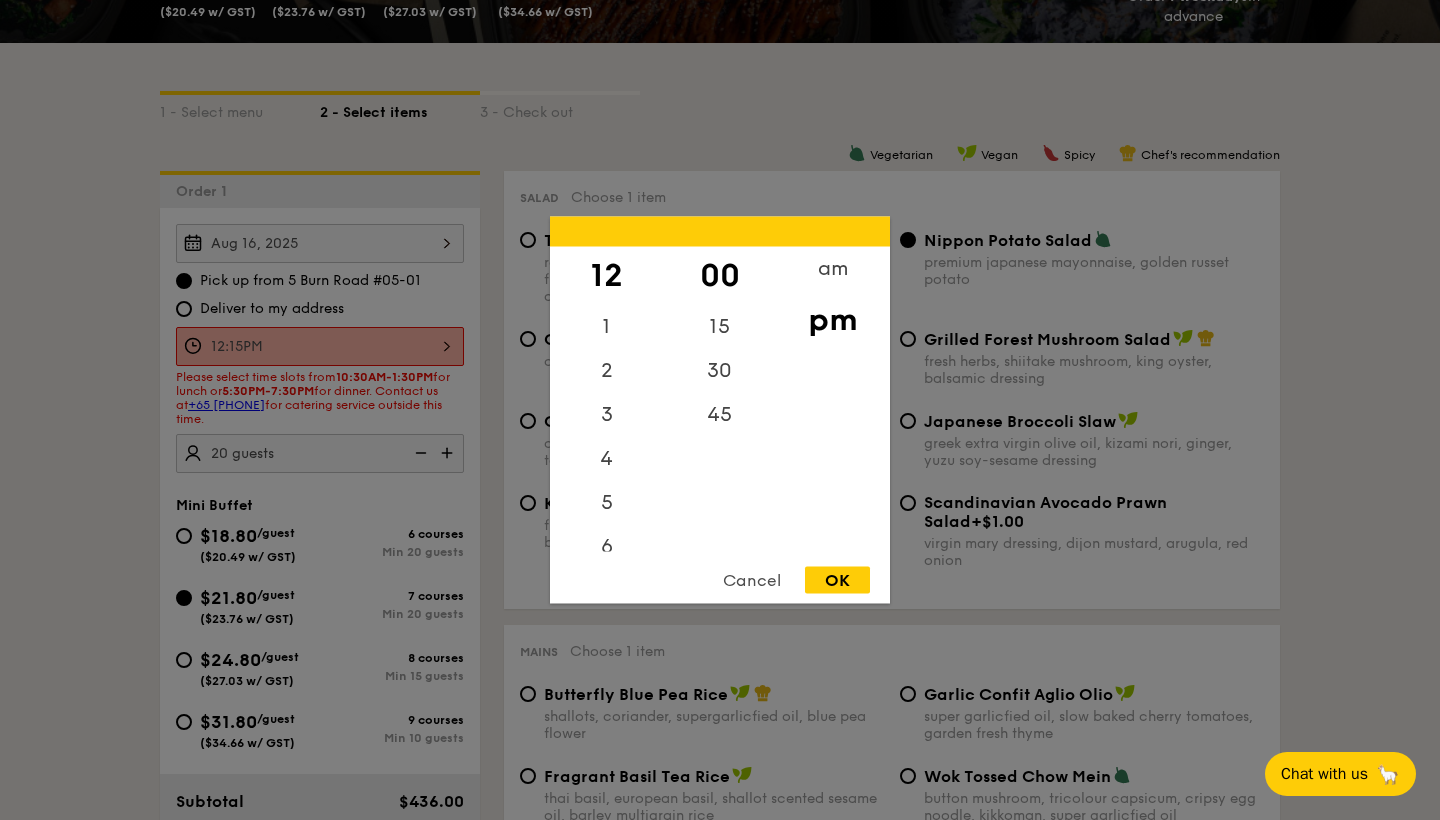 click on "OK" at bounding box center [837, 580] 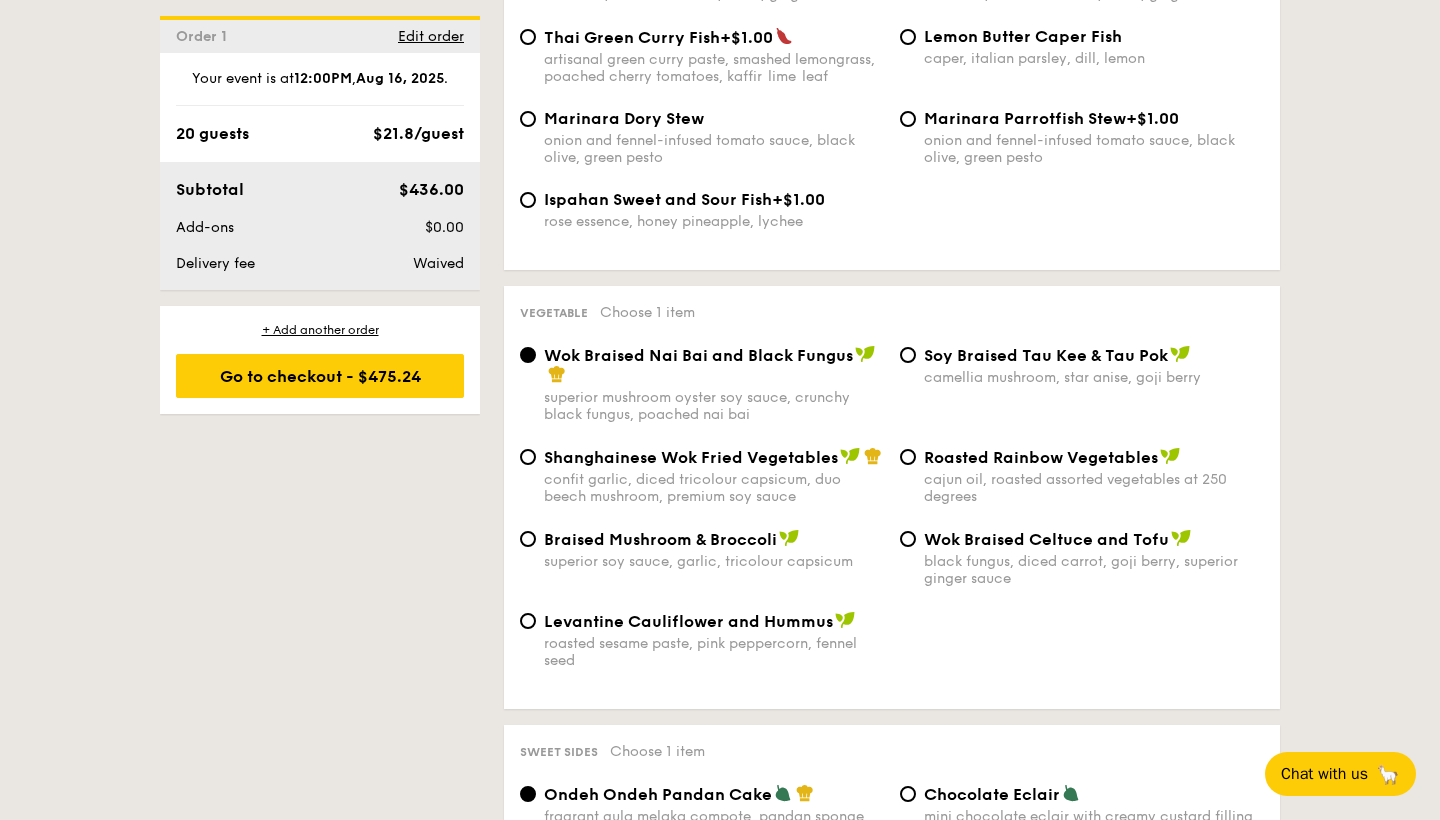 scroll, scrollTop: 2287, scrollLeft: 0, axis: vertical 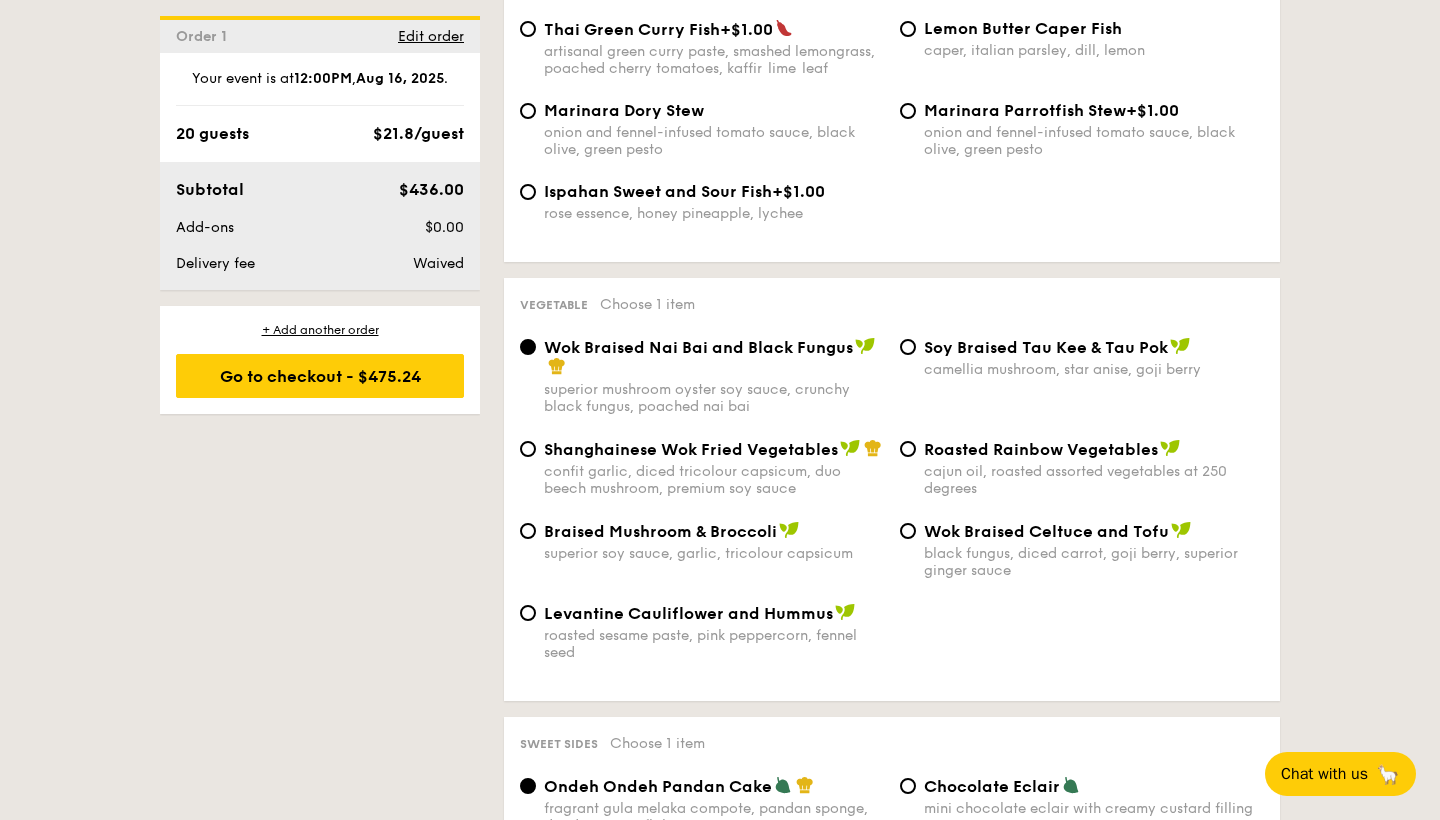 click on "Braised Mushroom & Broccoli" at bounding box center (660, 531) 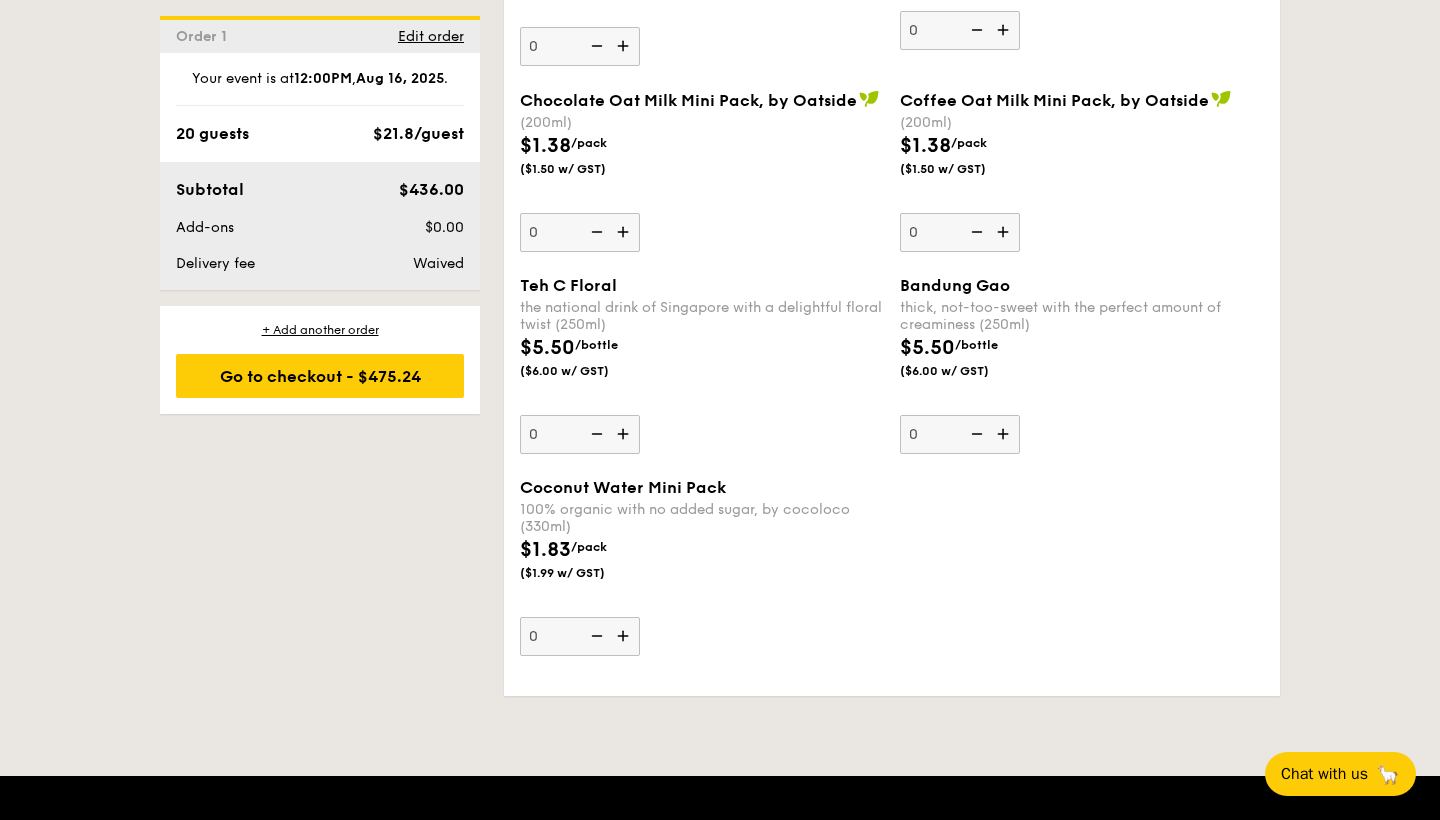 scroll, scrollTop: 5518, scrollLeft: 0, axis: vertical 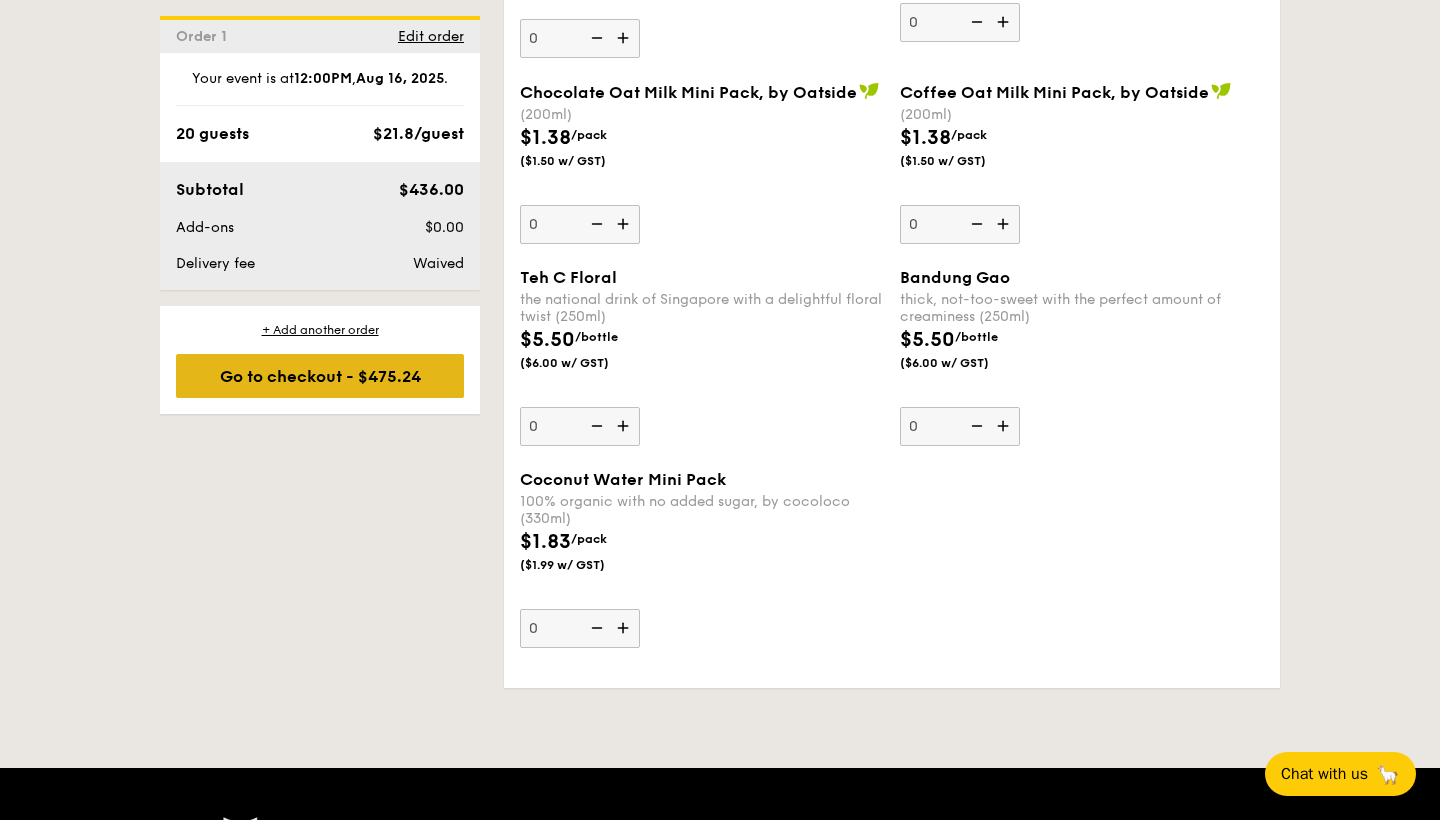 click on "Go to checkout
- $475.24" at bounding box center [320, 376] 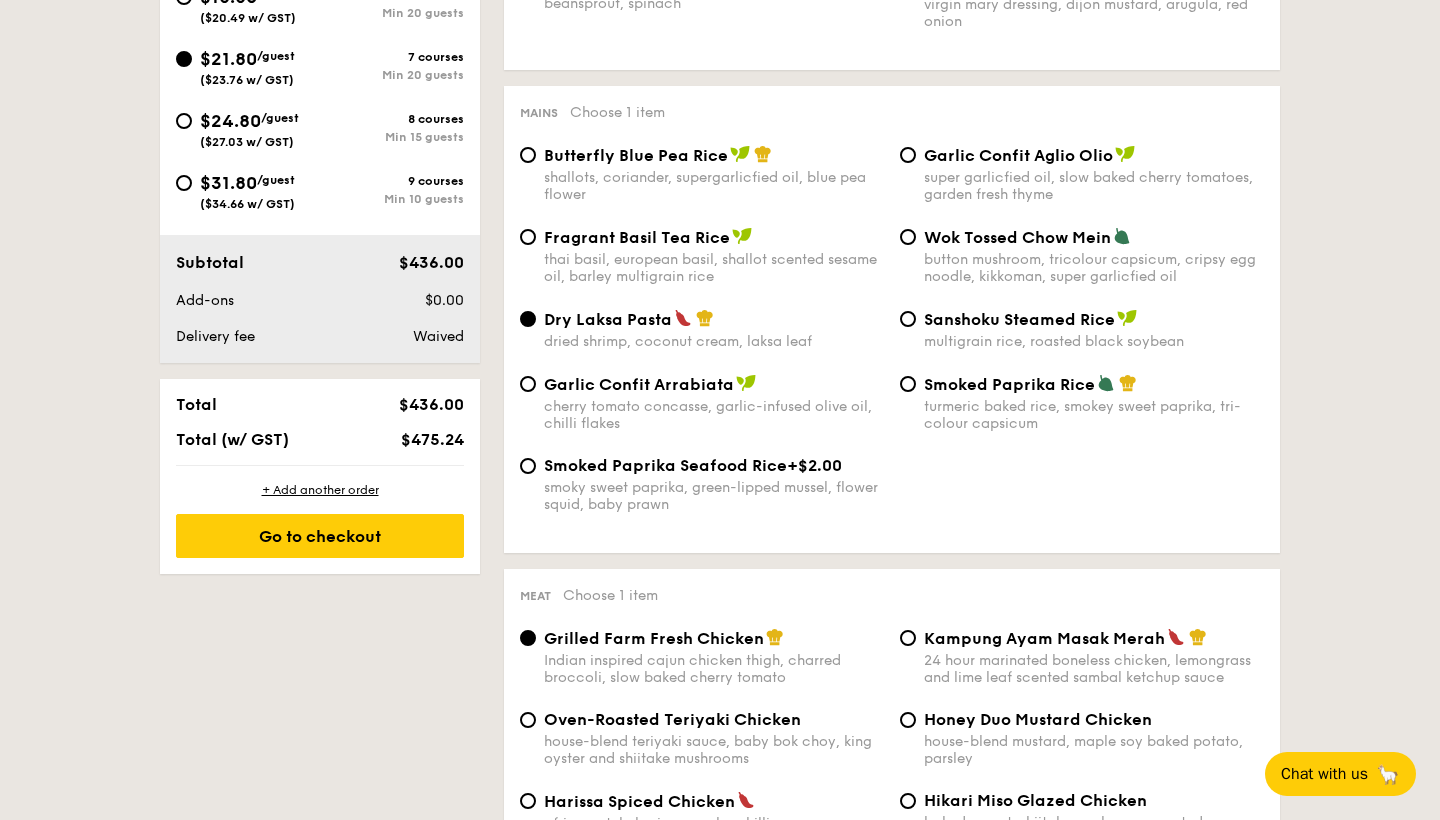 scroll, scrollTop: 534, scrollLeft: 0, axis: vertical 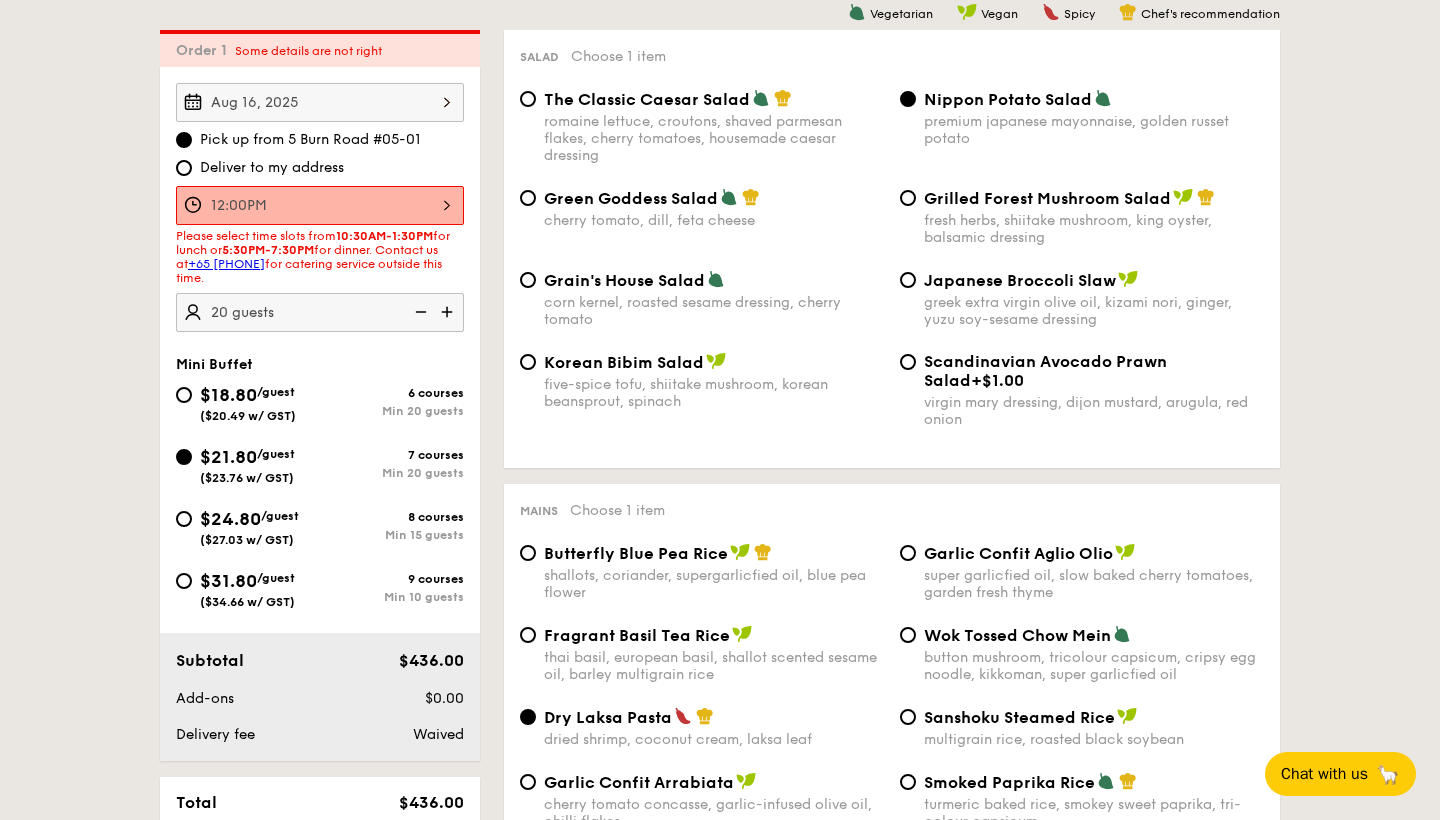 click on "Aug 16, 2025" at bounding box center (320, 102) 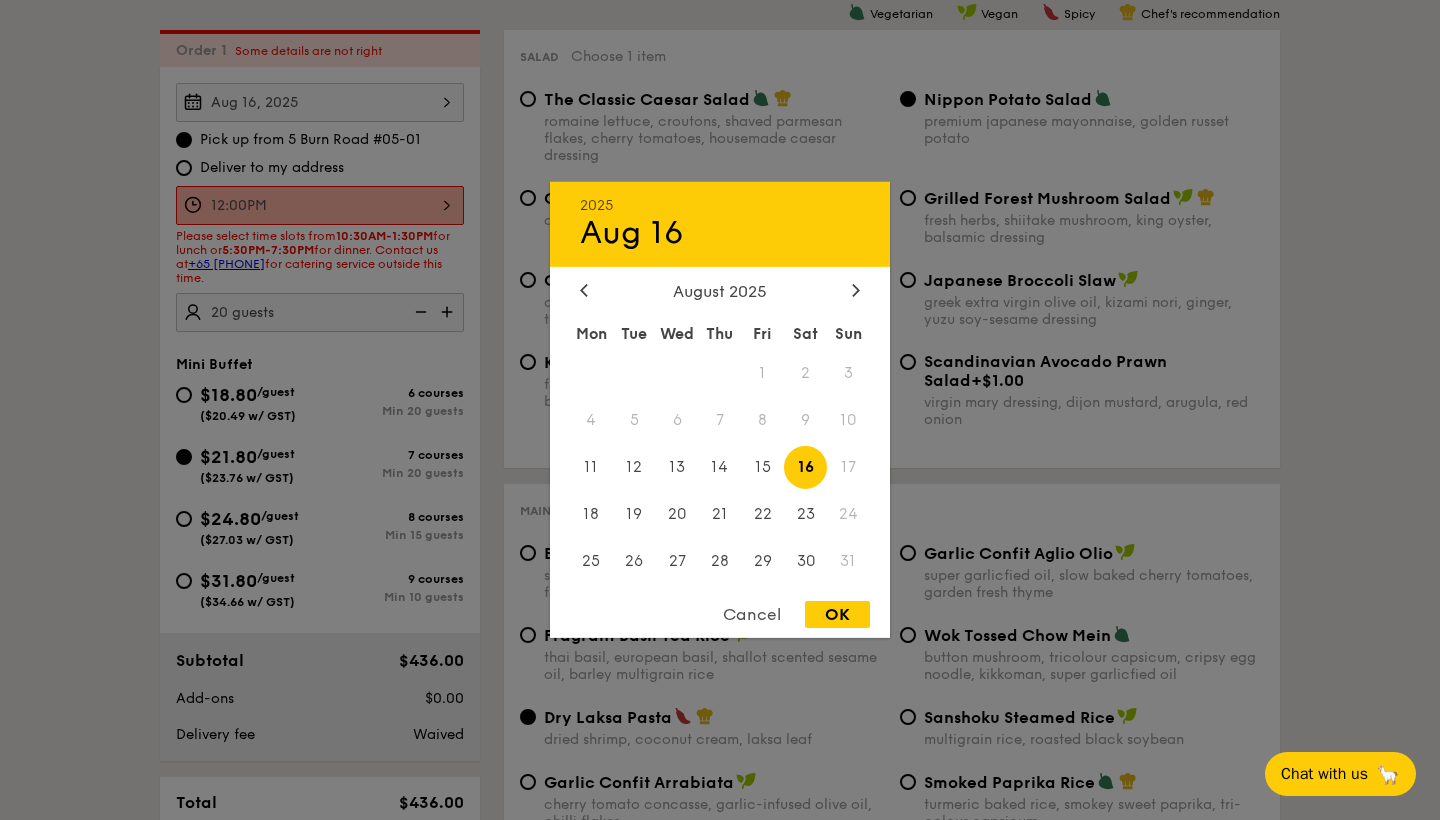 click on "16" at bounding box center [805, 467] 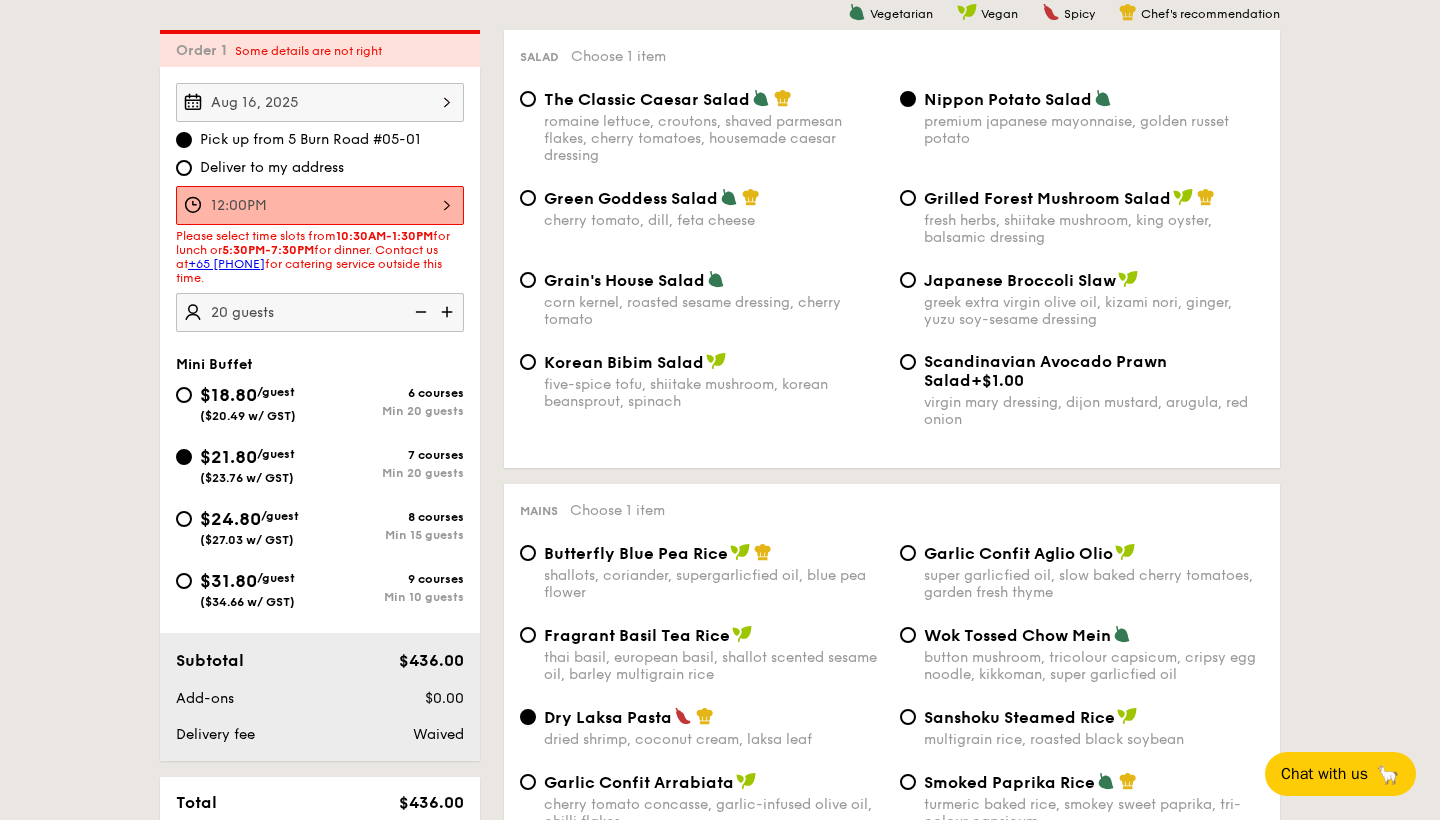 click on "12:00PM" at bounding box center [320, 205] 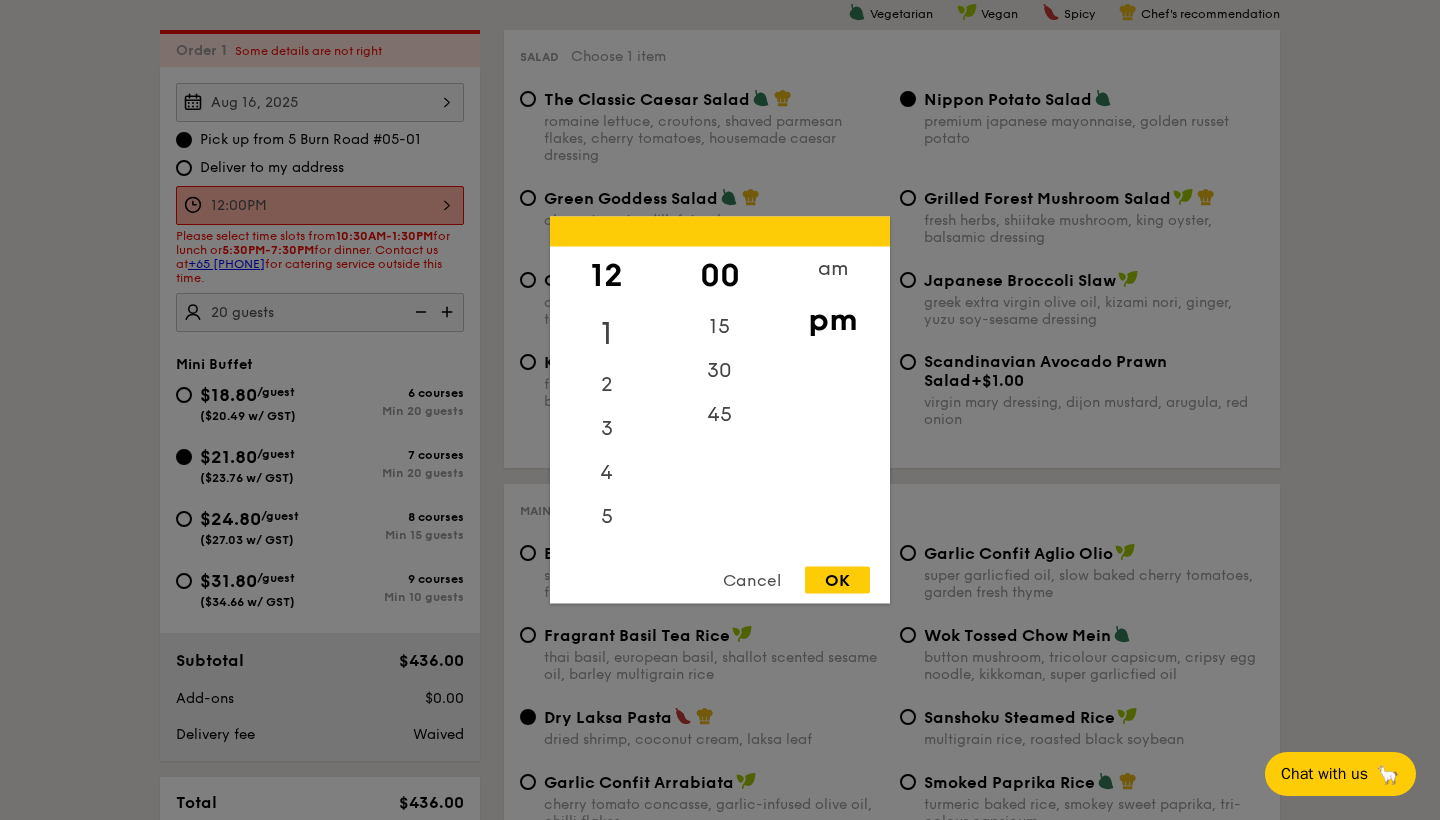 click on "1" at bounding box center (606, 334) 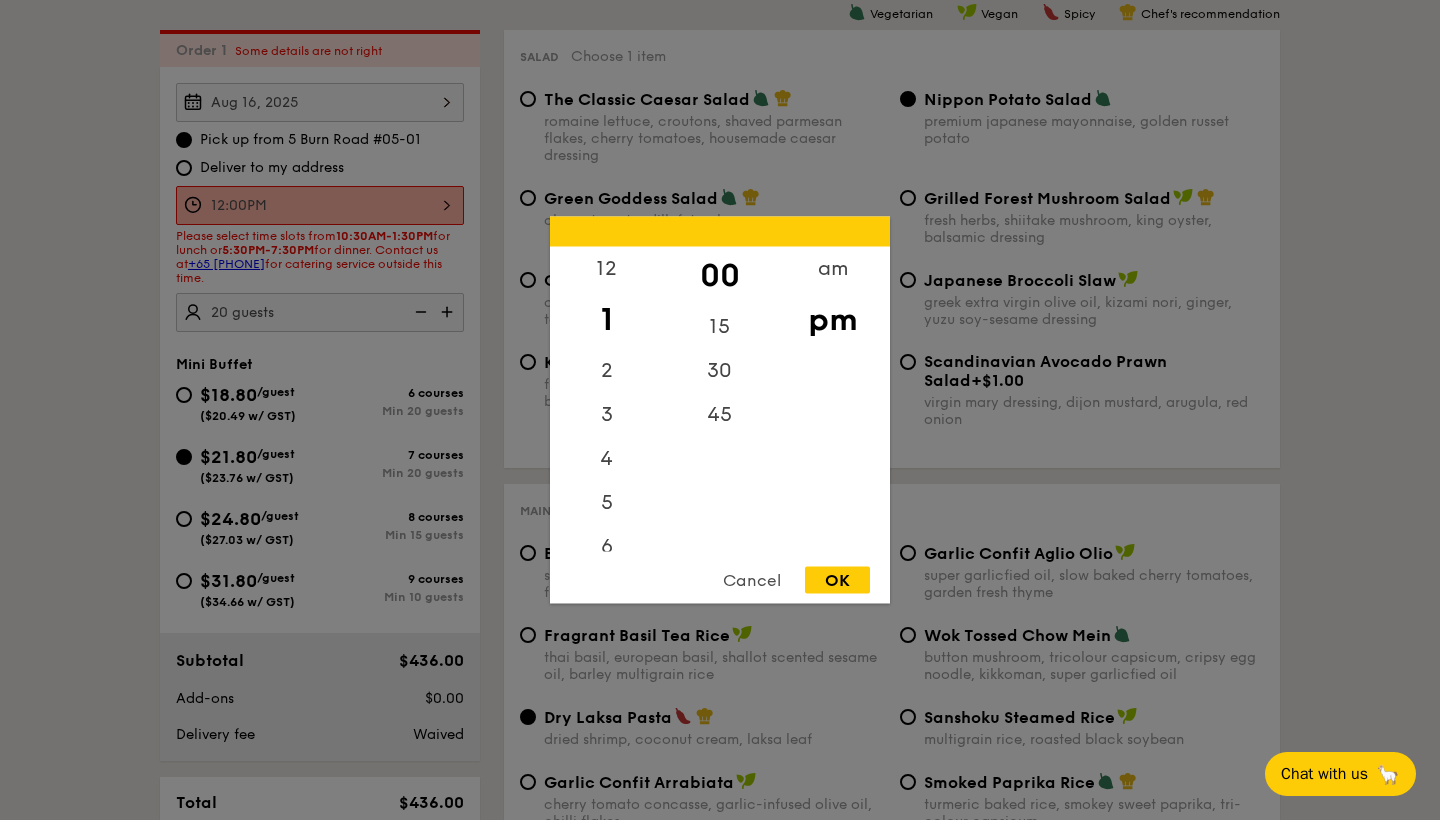 click on "OK" at bounding box center [837, 580] 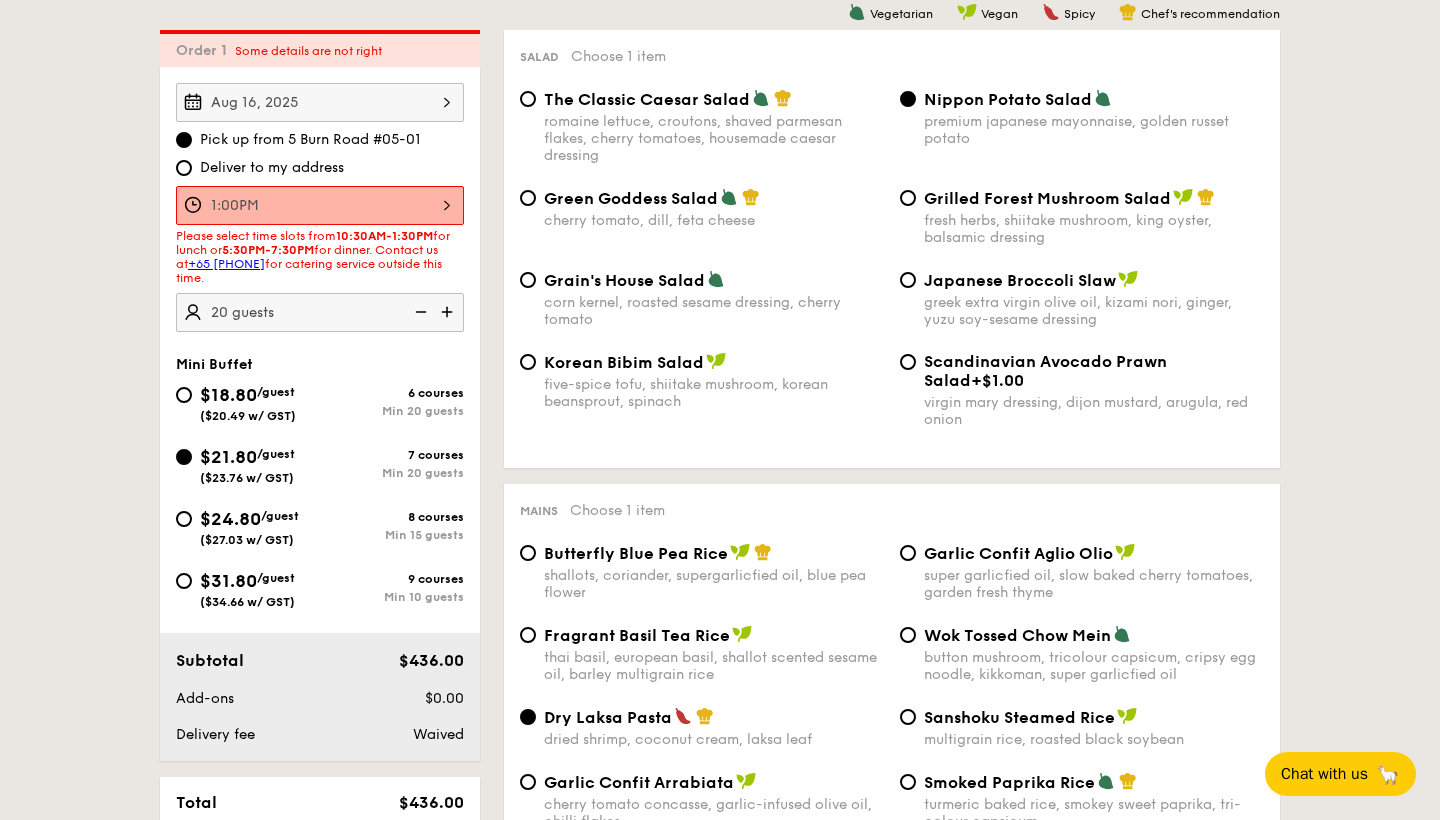 click on "1:00PM" at bounding box center [320, 205] 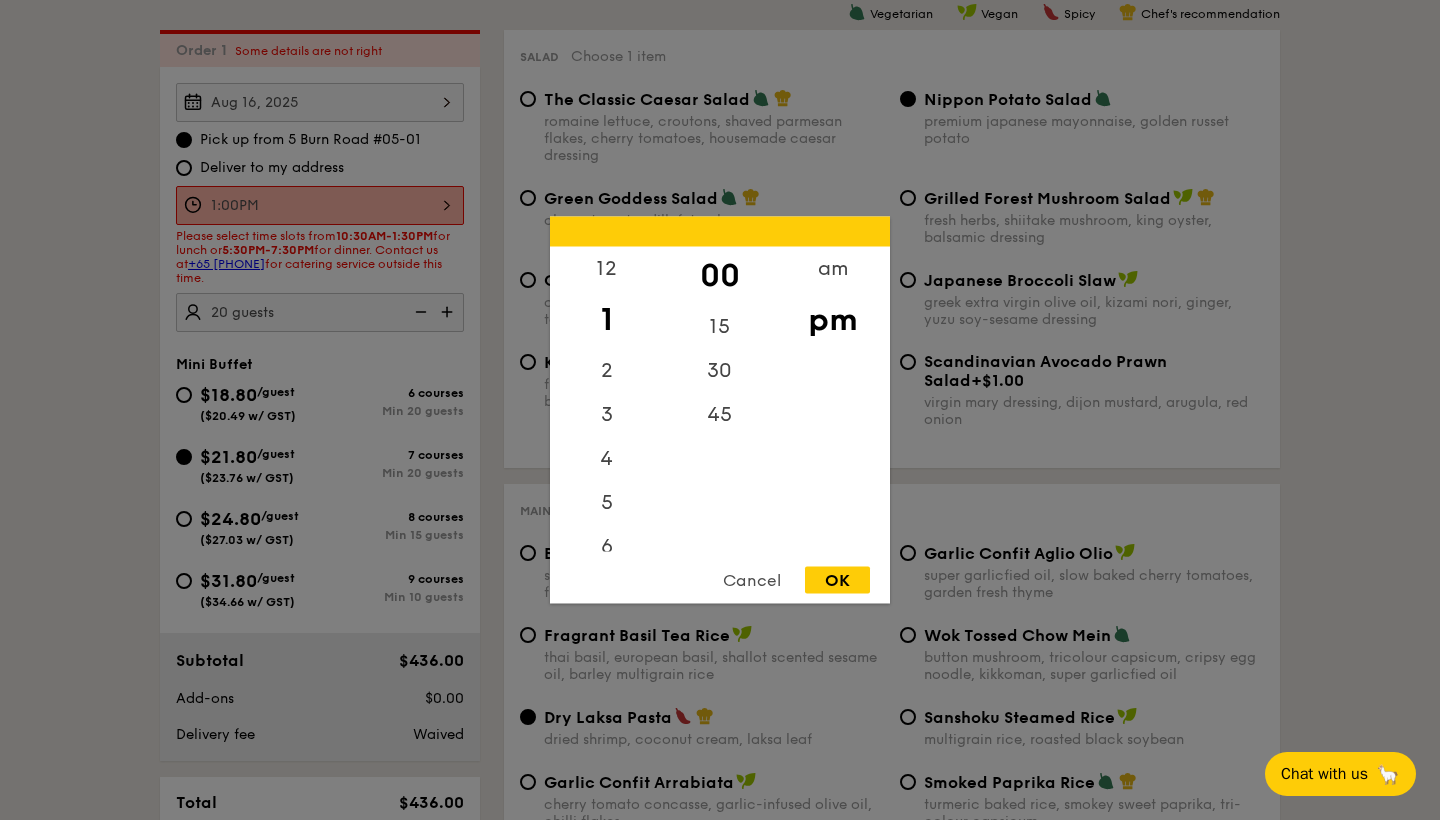 click at bounding box center [720, 410] 